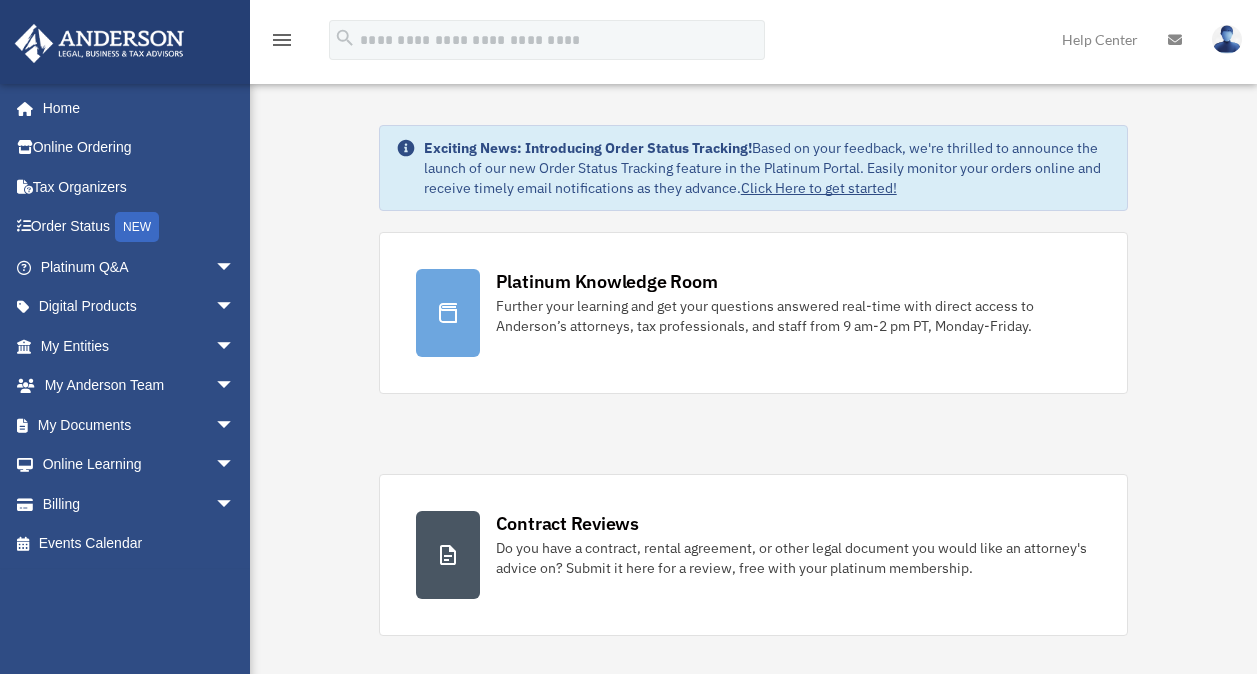 scroll, scrollTop: 0, scrollLeft: 0, axis: both 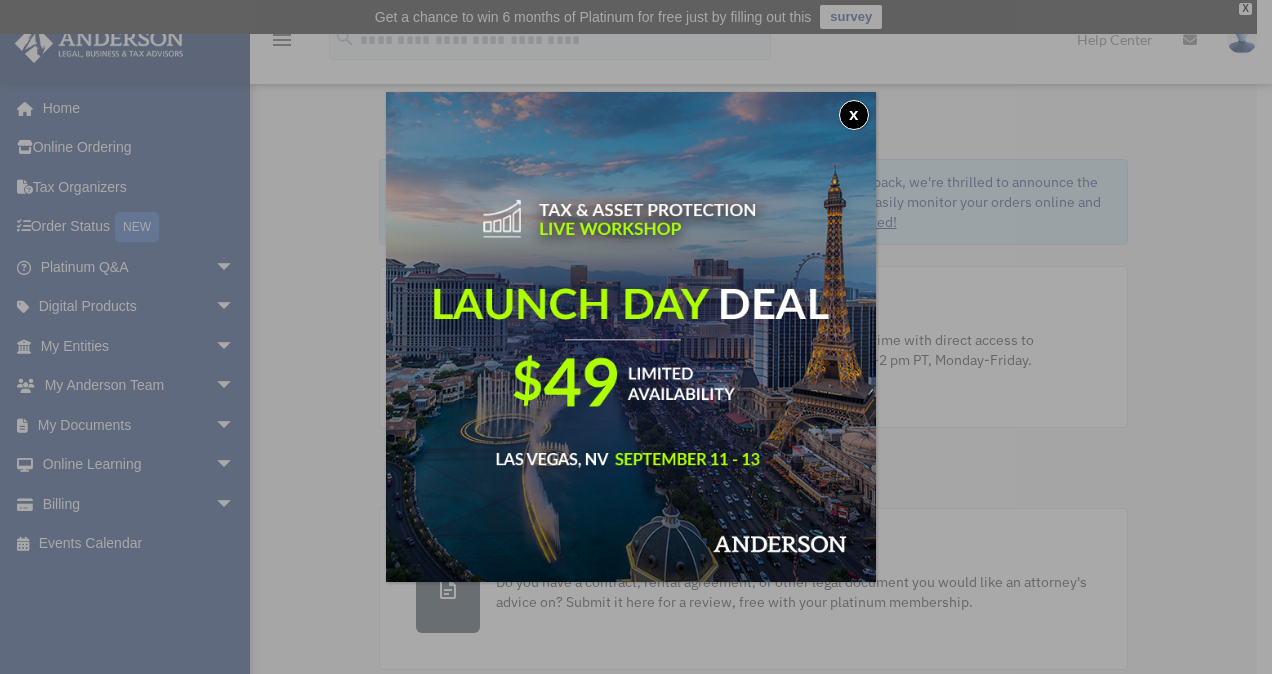 click on "x" at bounding box center (854, 115) 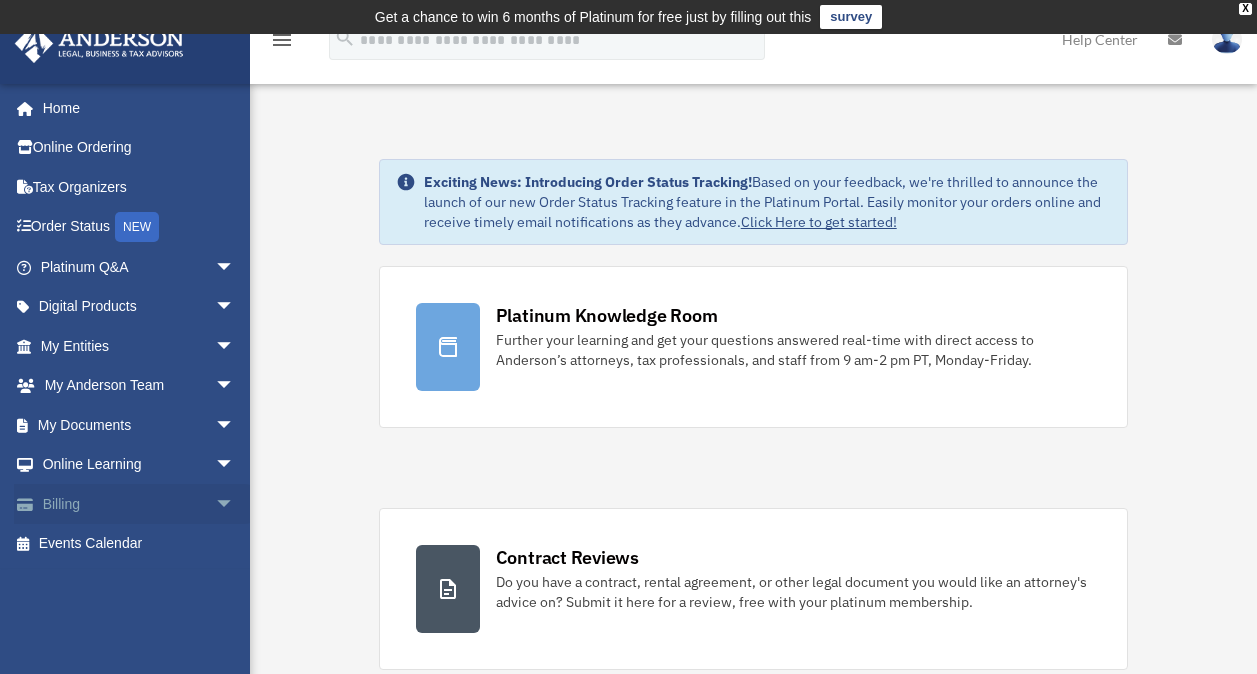 click on "arrow_drop_down" at bounding box center [235, 504] 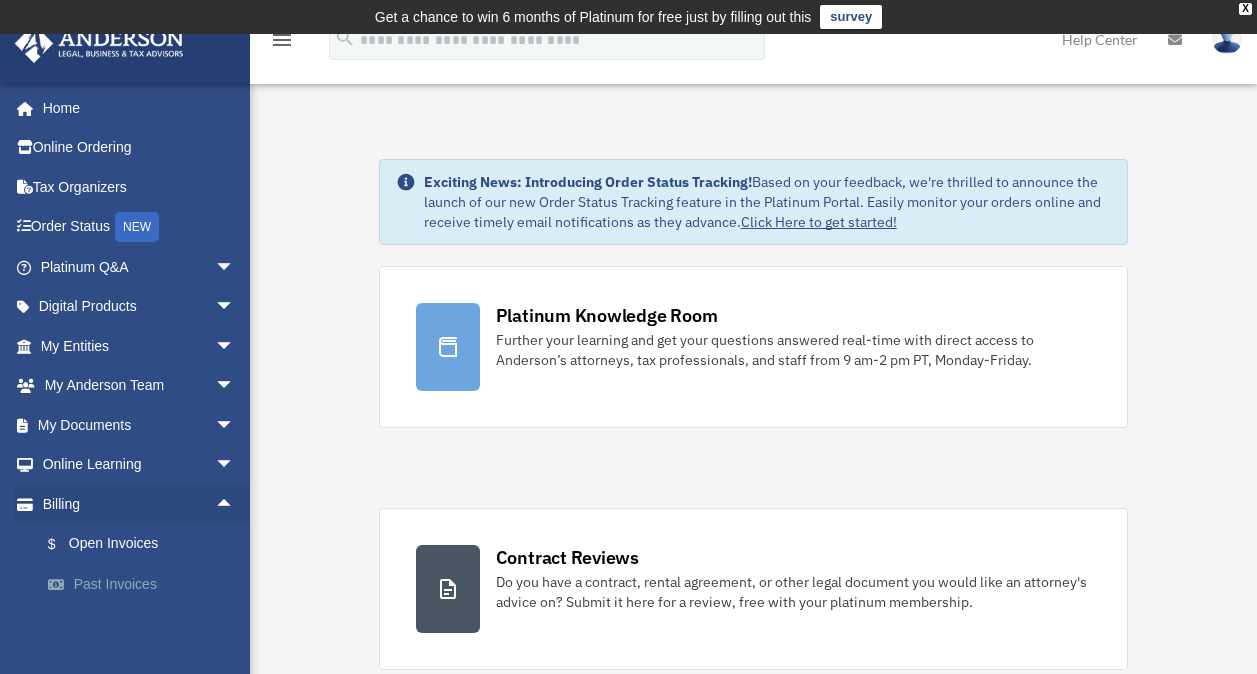 click on "Past Invoices" at bounding box center [146, 584] 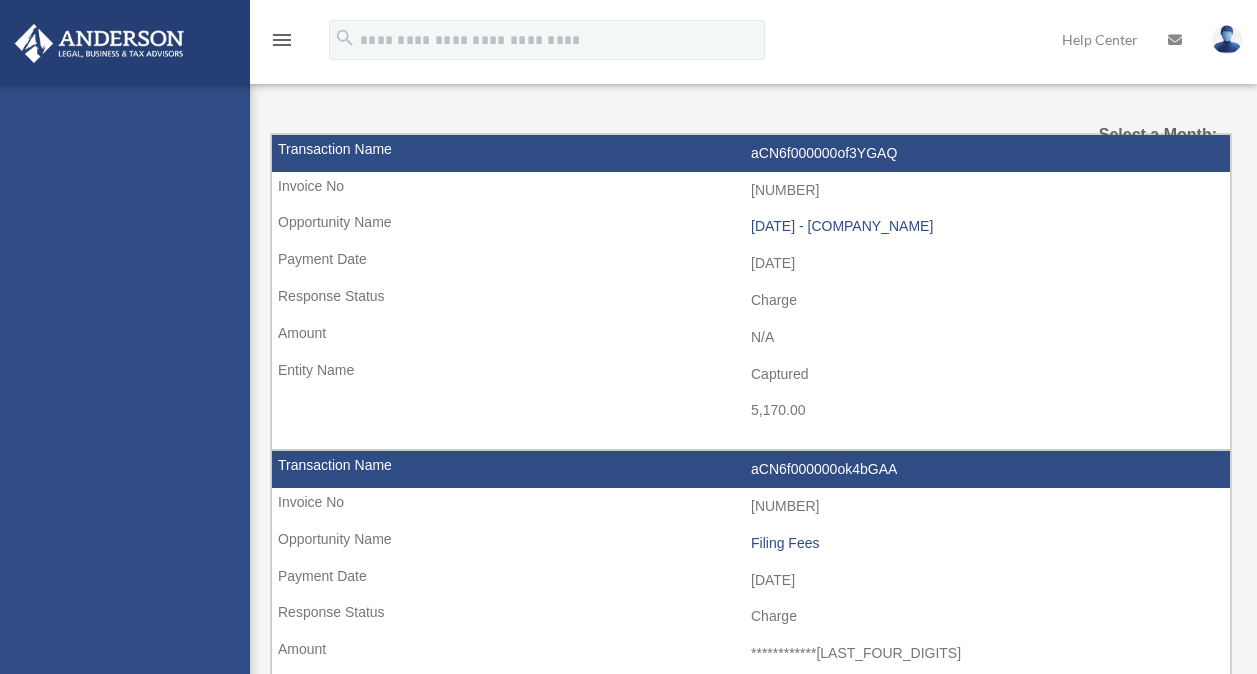 scroll, scrollTop: 0, scrollLeft: 0, axis: both 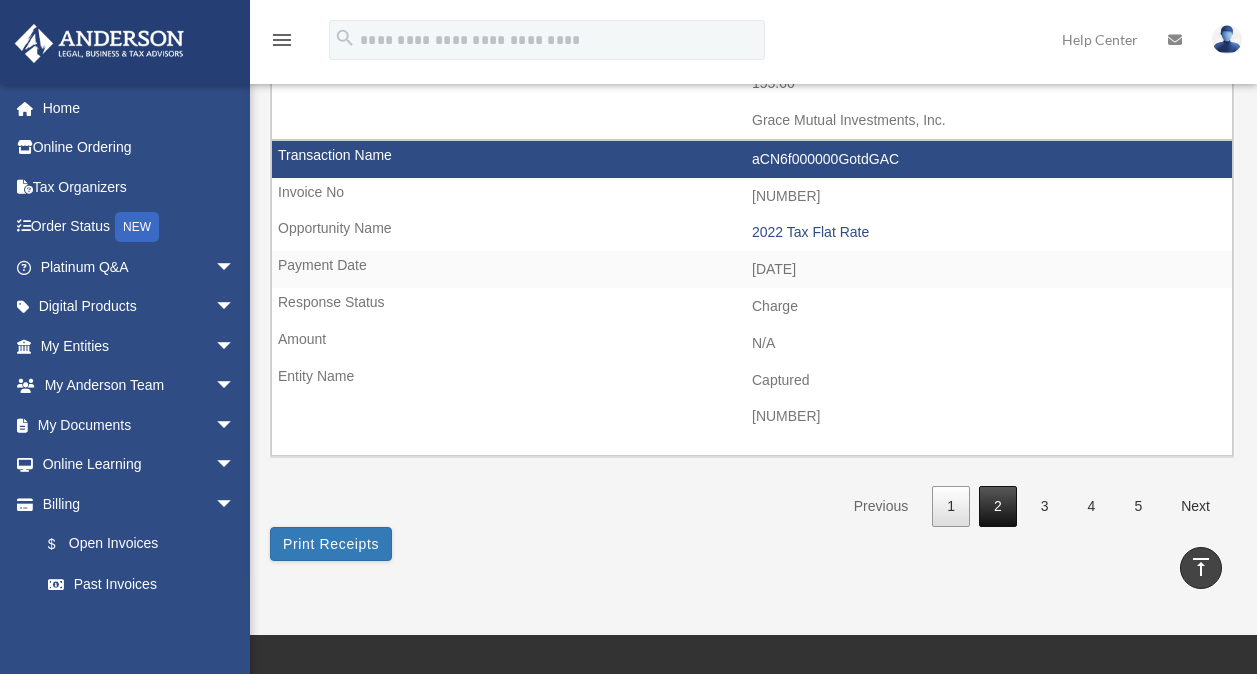 click on "2" at bounding box center [998, 506] 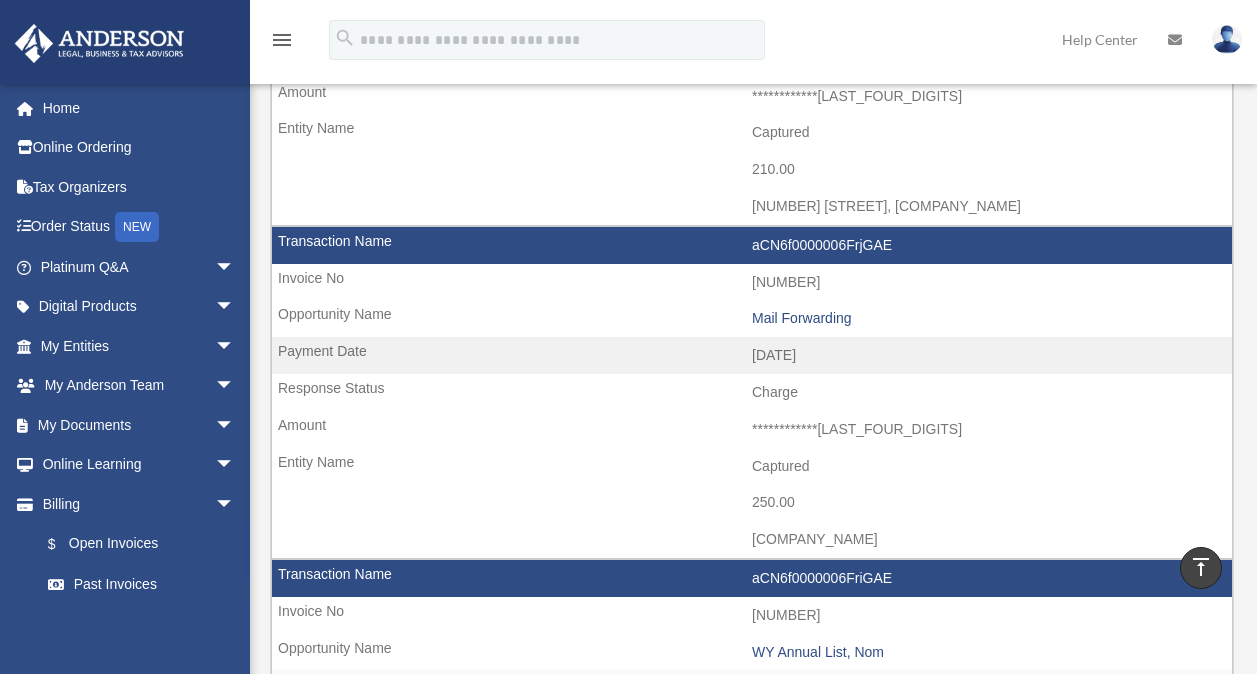 scroll, scrollTop: 2038, scrollLeft: 0, axis: vertical 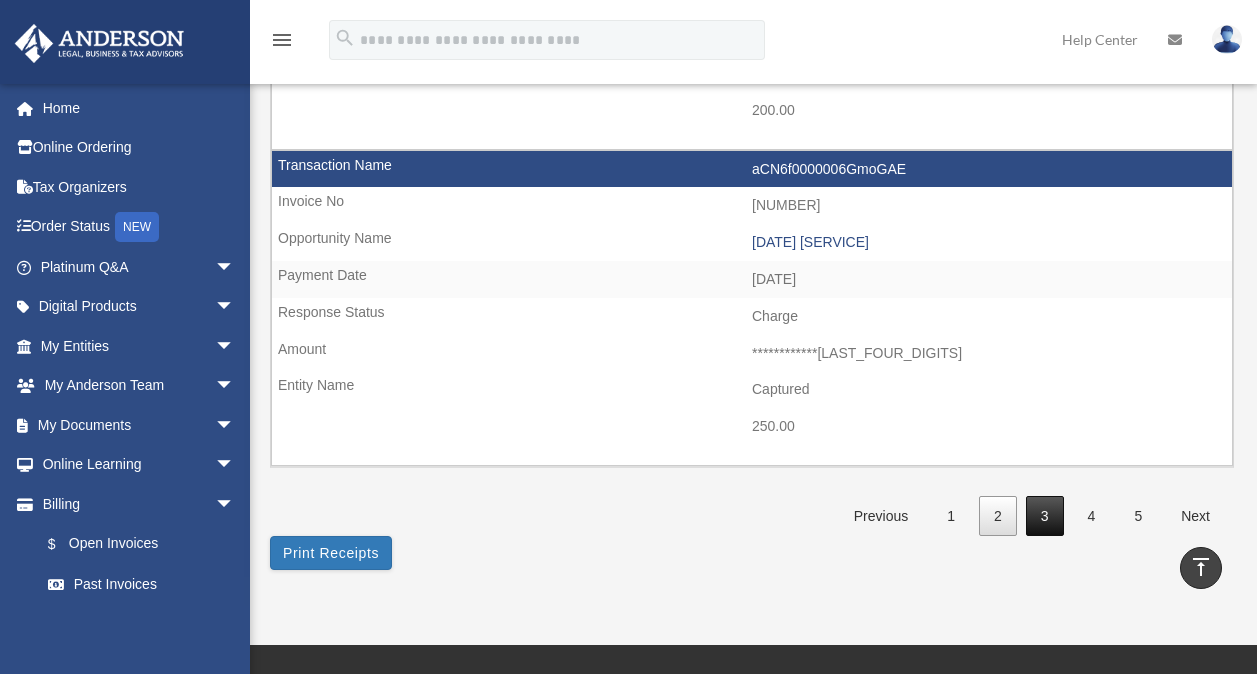 click on "3" at bounding box center (1045, 516) 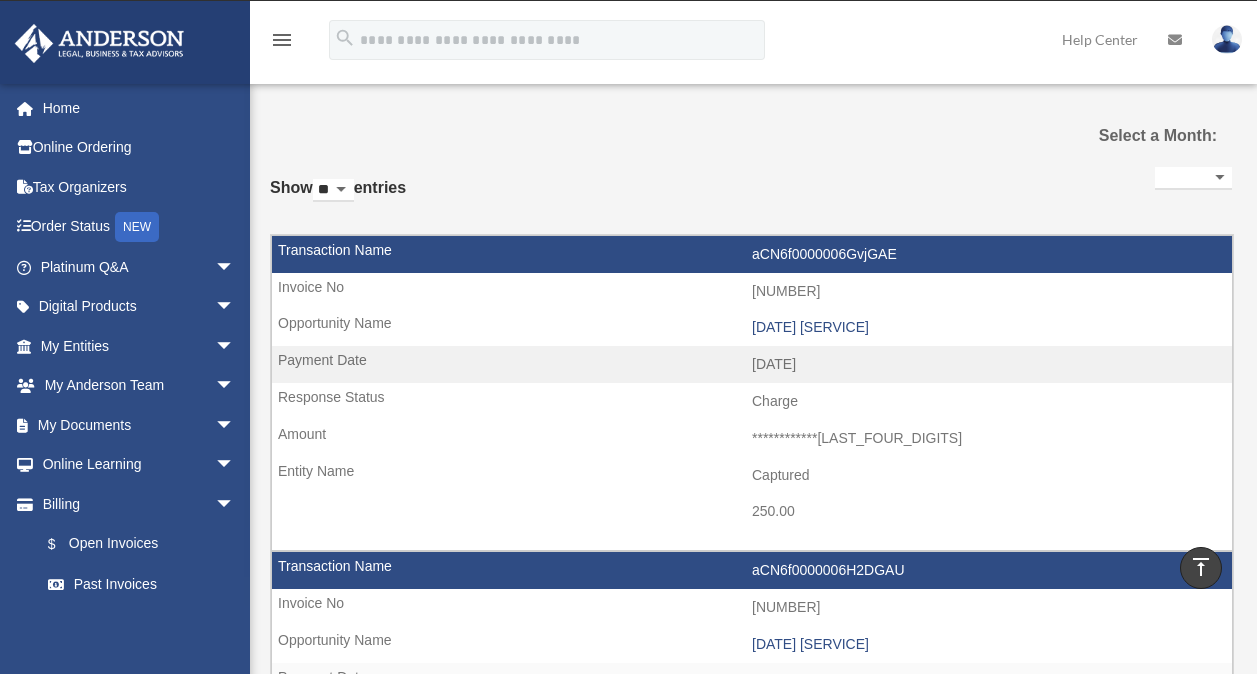 scroll, scrollTop: 32, scrollLeft: 0, axis: vertical 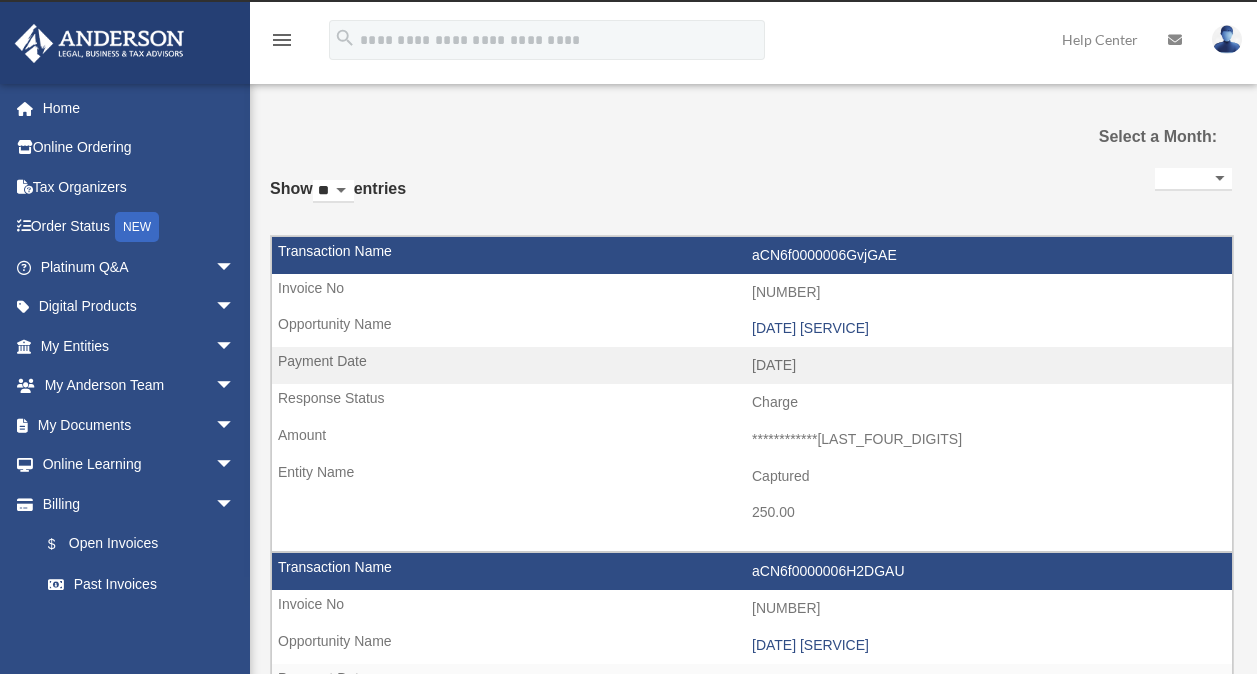 click on "** ** ** ***" at bounding box center (333, 191) 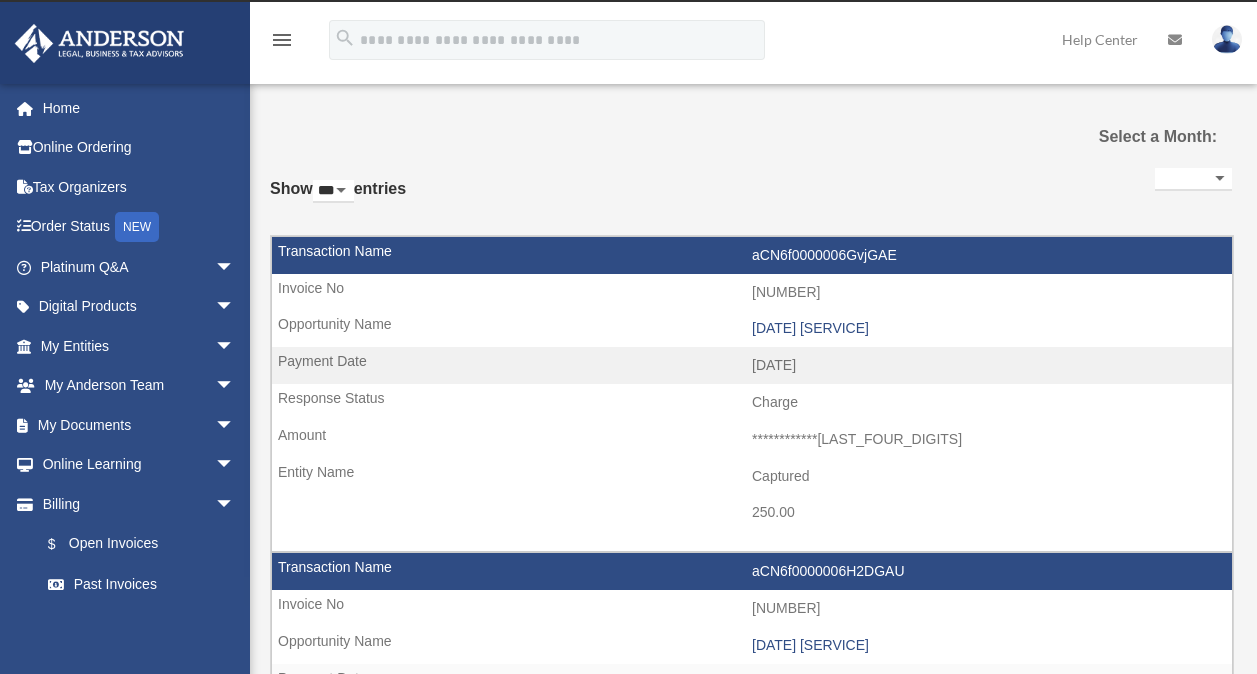 click on "** ** ** ***" at bounding box center [333, 191] 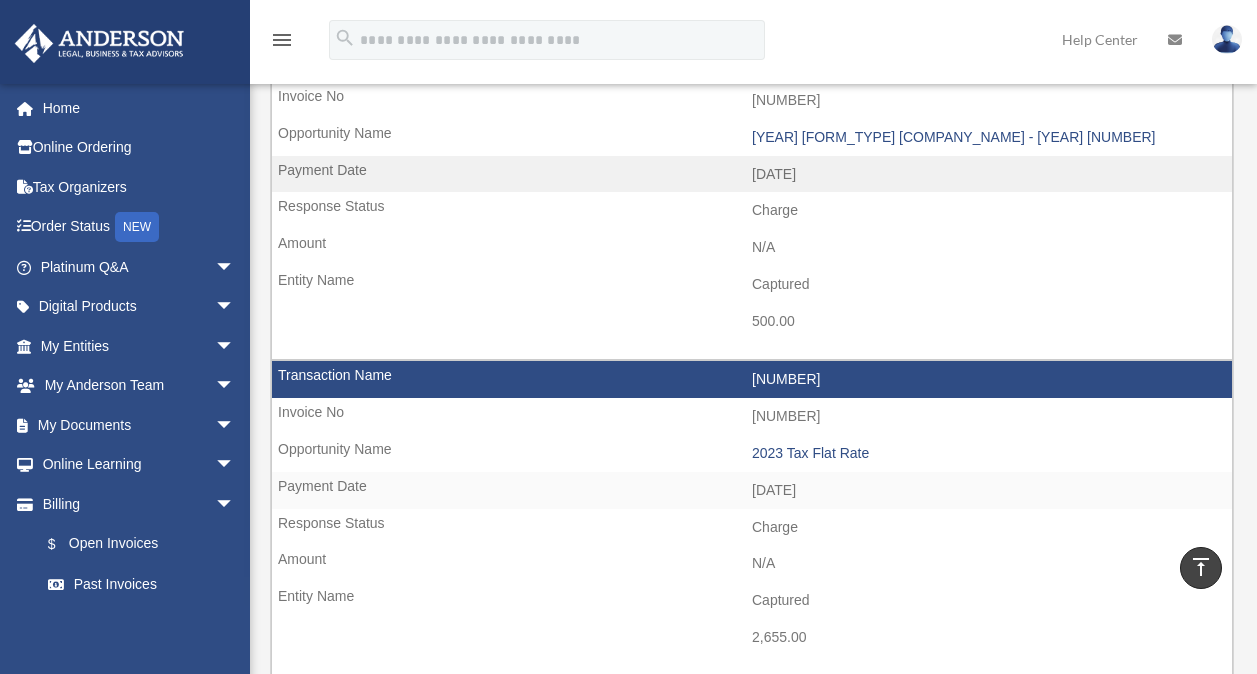scroll, scrollTop: 889, scrollLeft: 0, axis: vertical 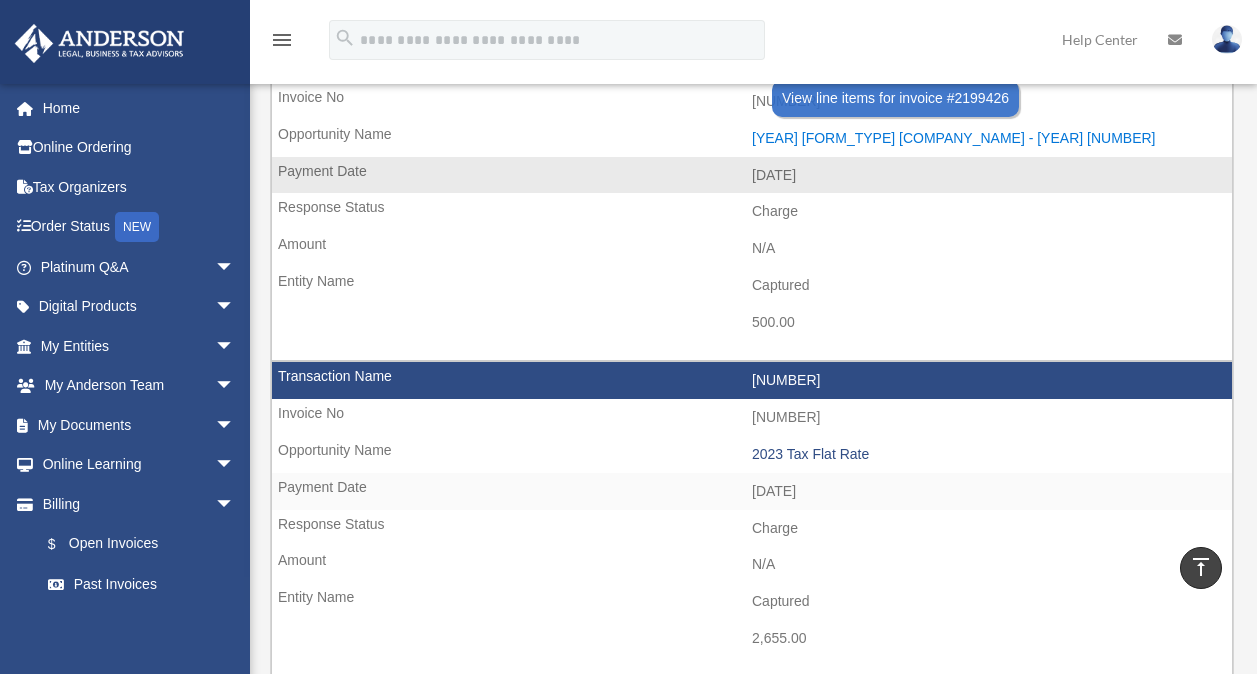 click on "2023 1065X Mutual Solutions Investments, LLC - 2024 83315719655" at bounding box center (987, 138) 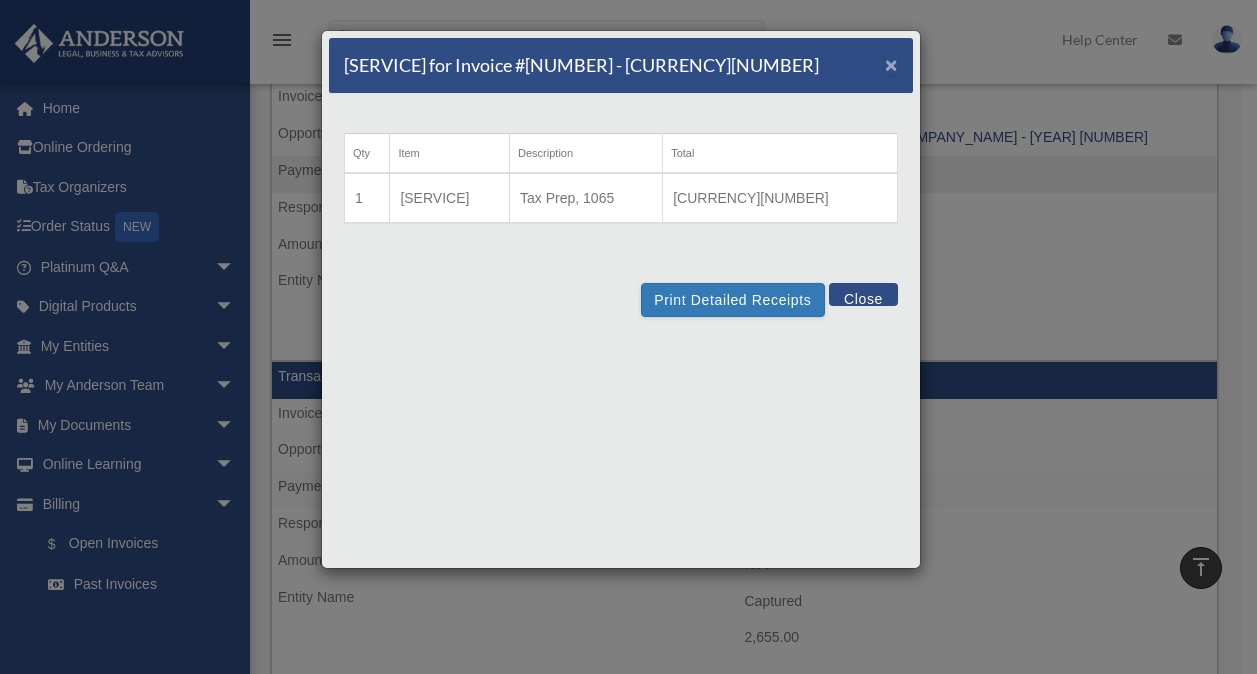 click on "×" at bounding box center [891, 64] 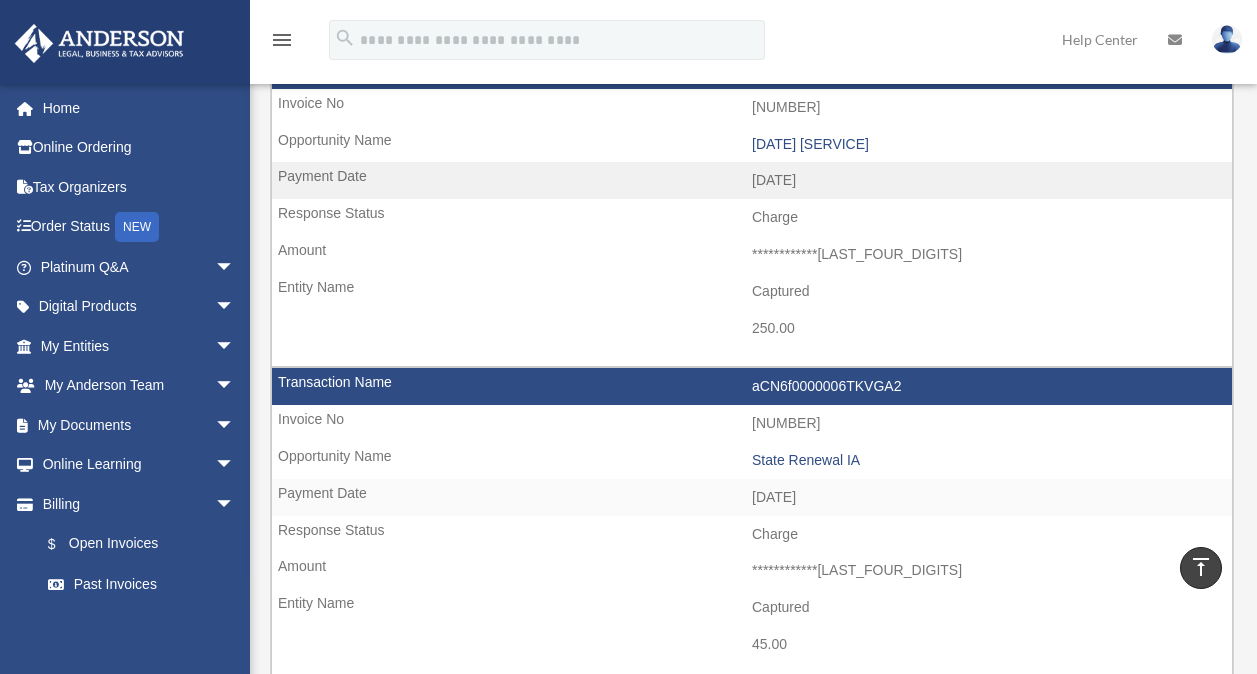 scroll, scrollTop: 7421, scrollLeft: 0, axis: vertical 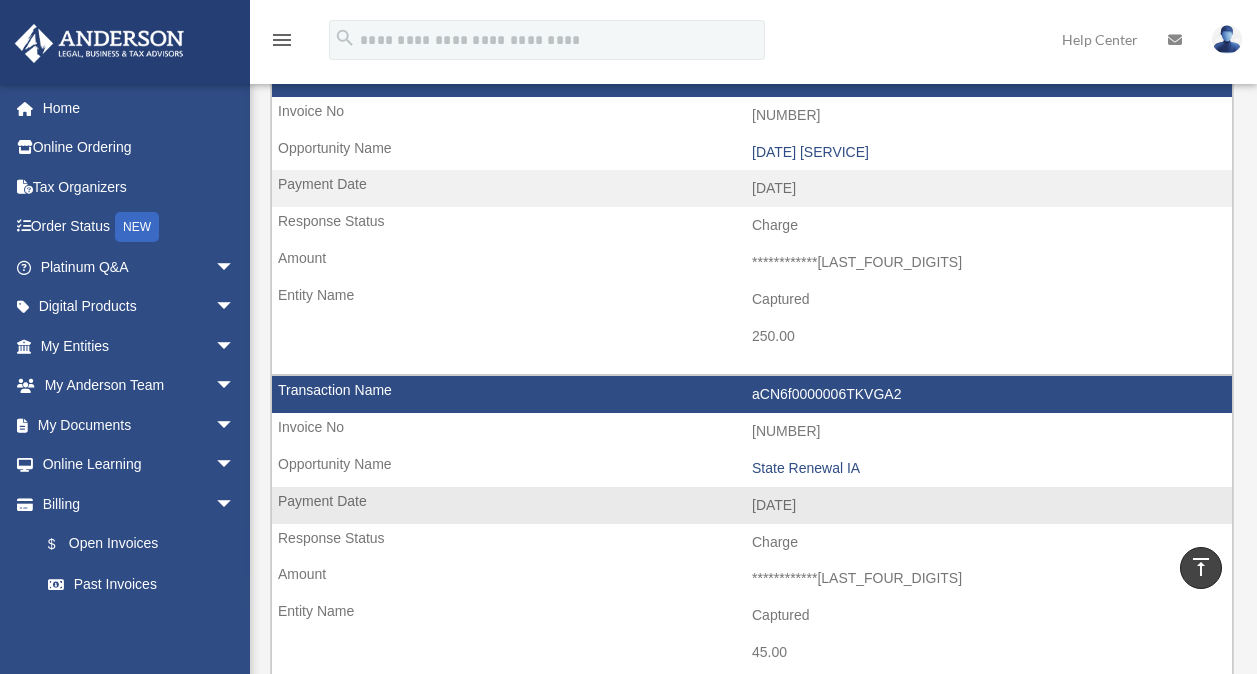 click on "0320186" at bounding box center (752, 432) 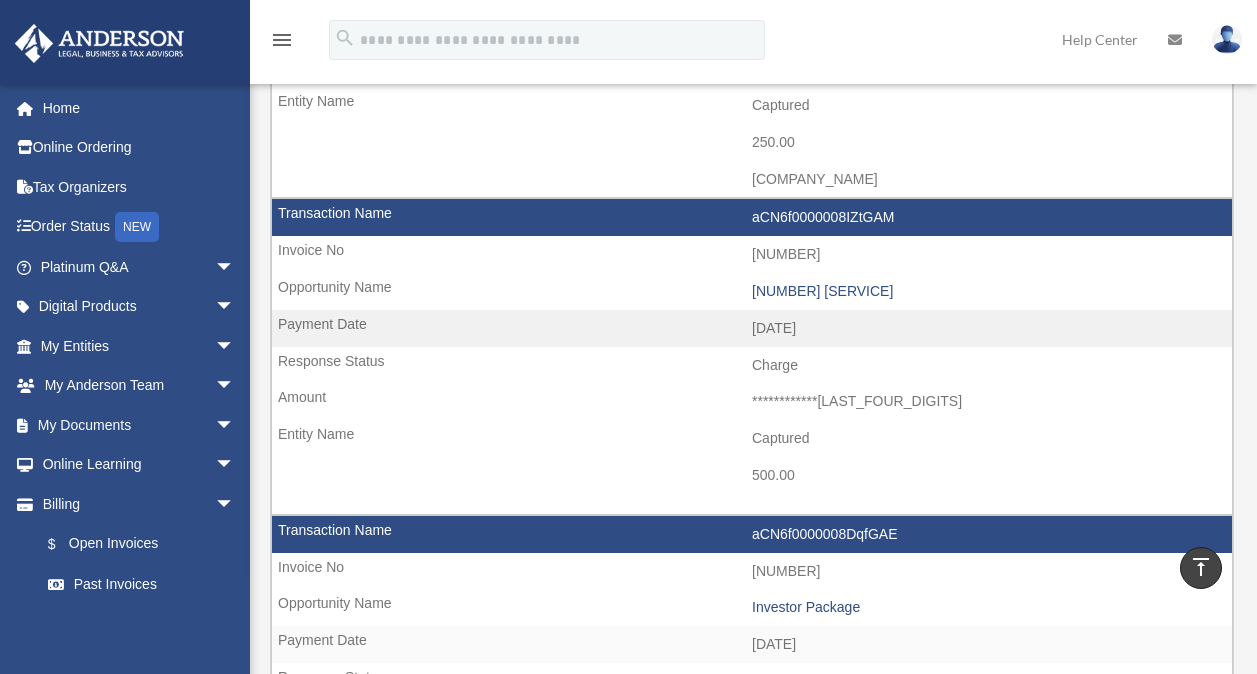 scroll, scrollTop: 13845, scrollLeft: 0, axis: vertical 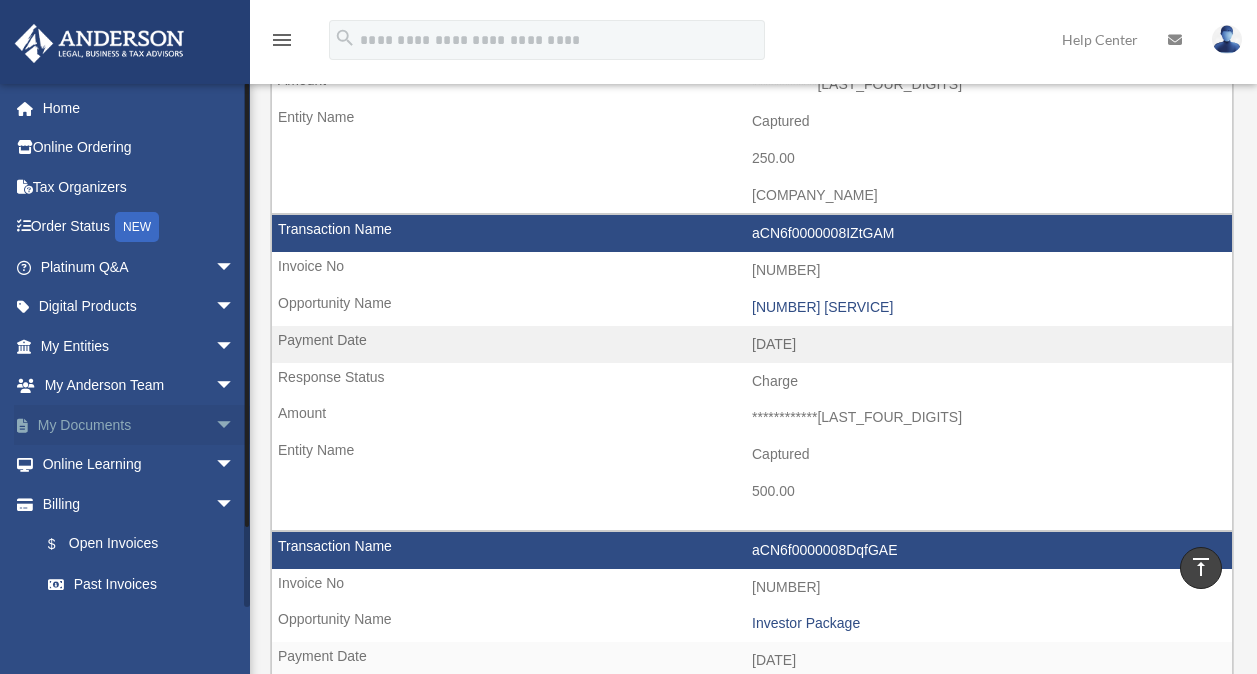 click on "My Documents arrow_drop_down" at bounding box center [139, 425] 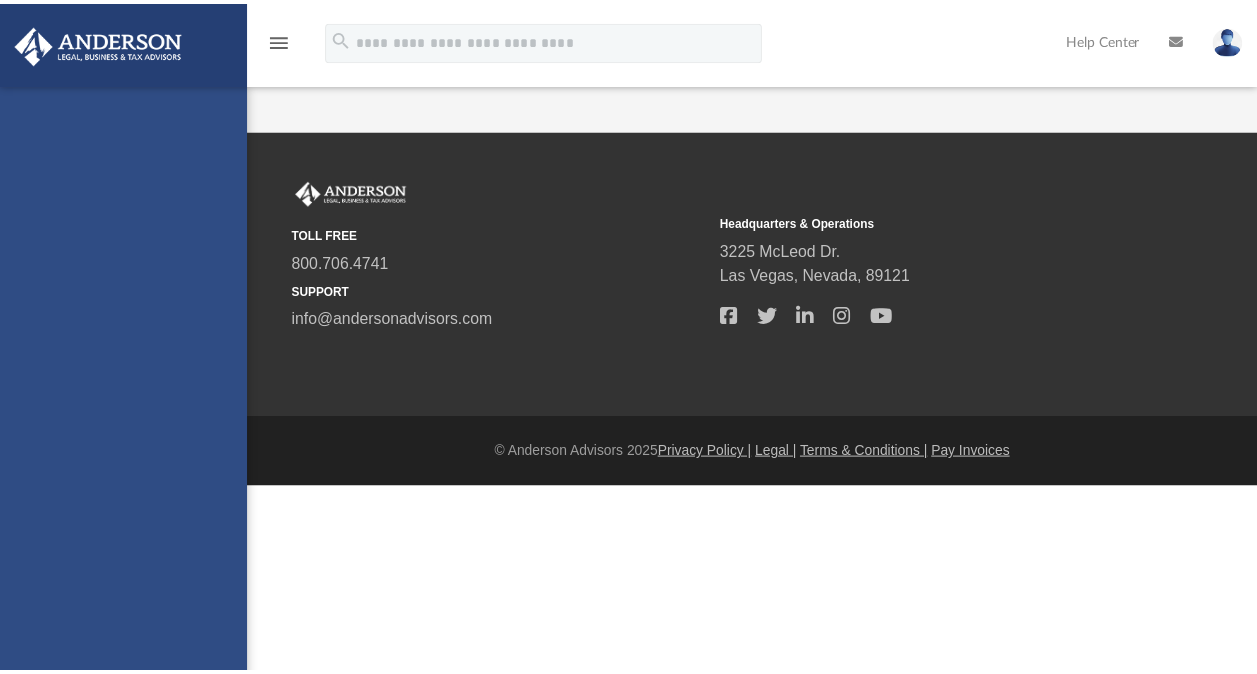 scroll, scrollTop: 0, scrollLeft: 0, axis: both 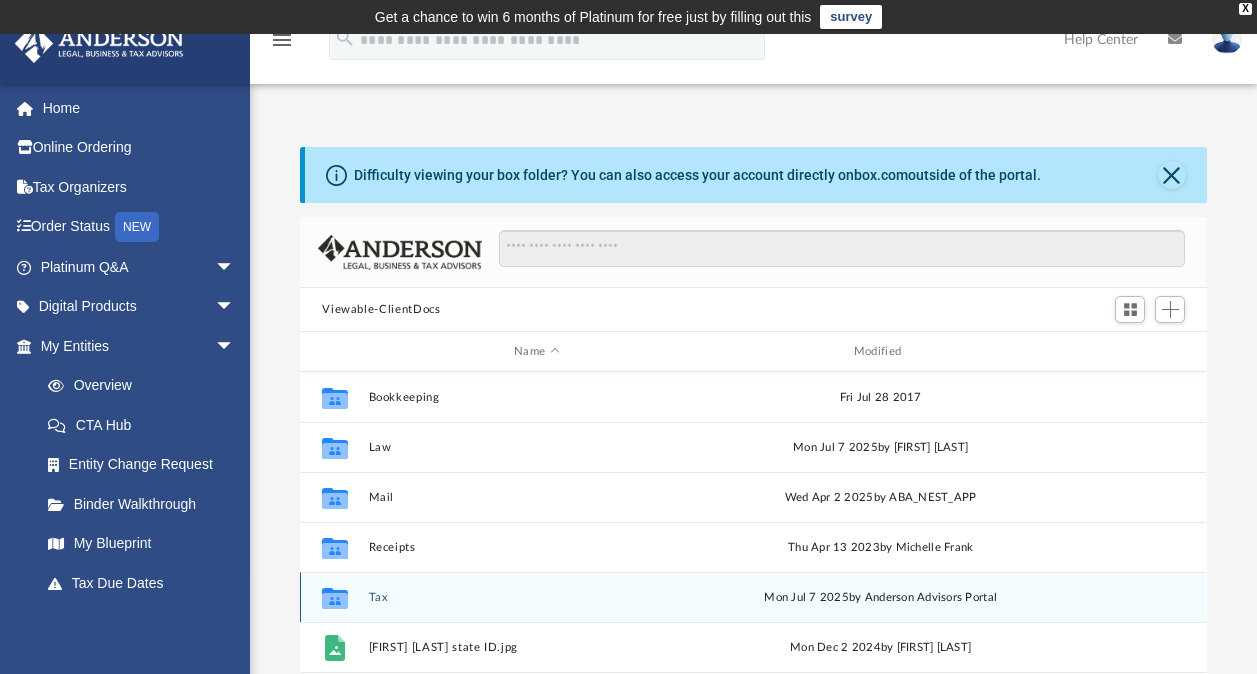 click on "Tax" at bounding box center [537, 597] 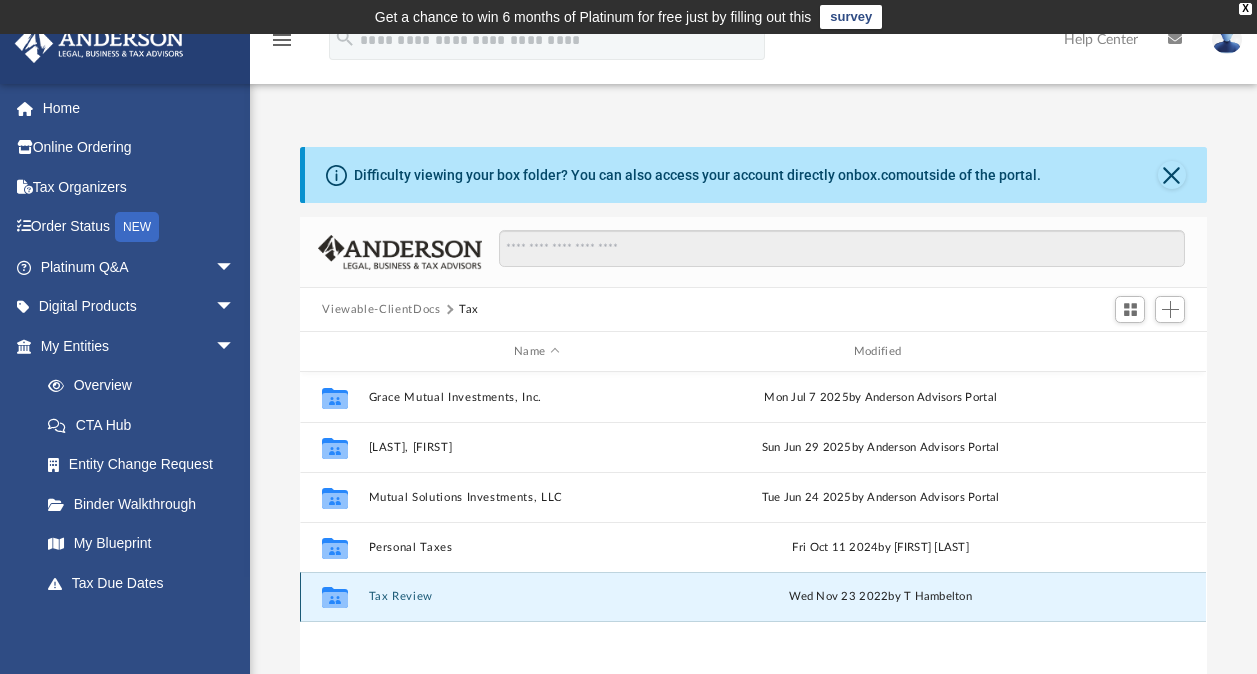 click on "Tax Review" at bounding box center [537, 596] 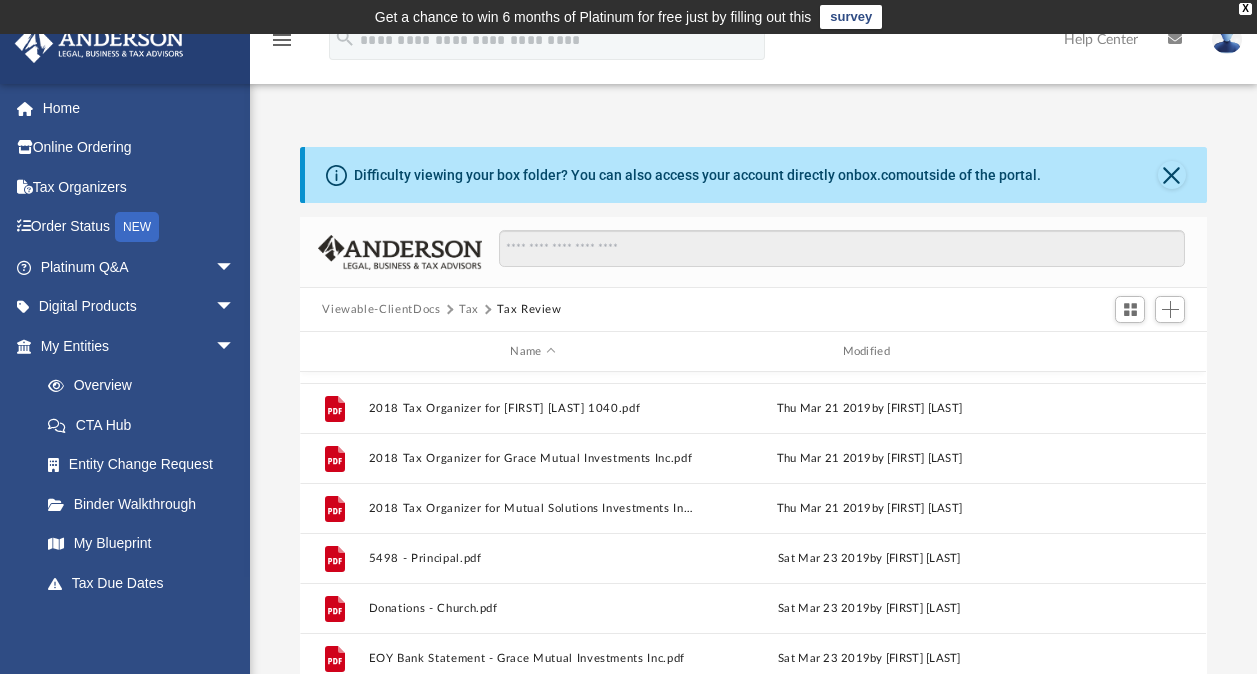 scroll, scrollTop: 635, scrollLeft: 0, axis: vertical 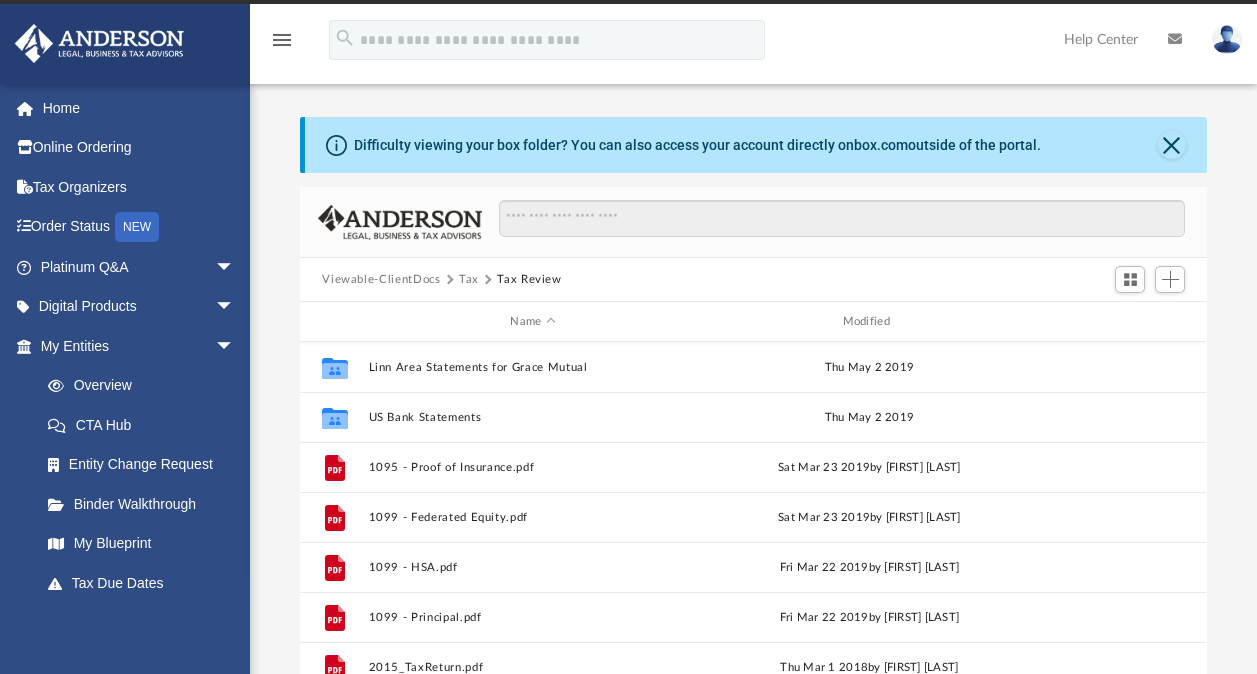 click on "Tax" at bounding box center [469, 280] 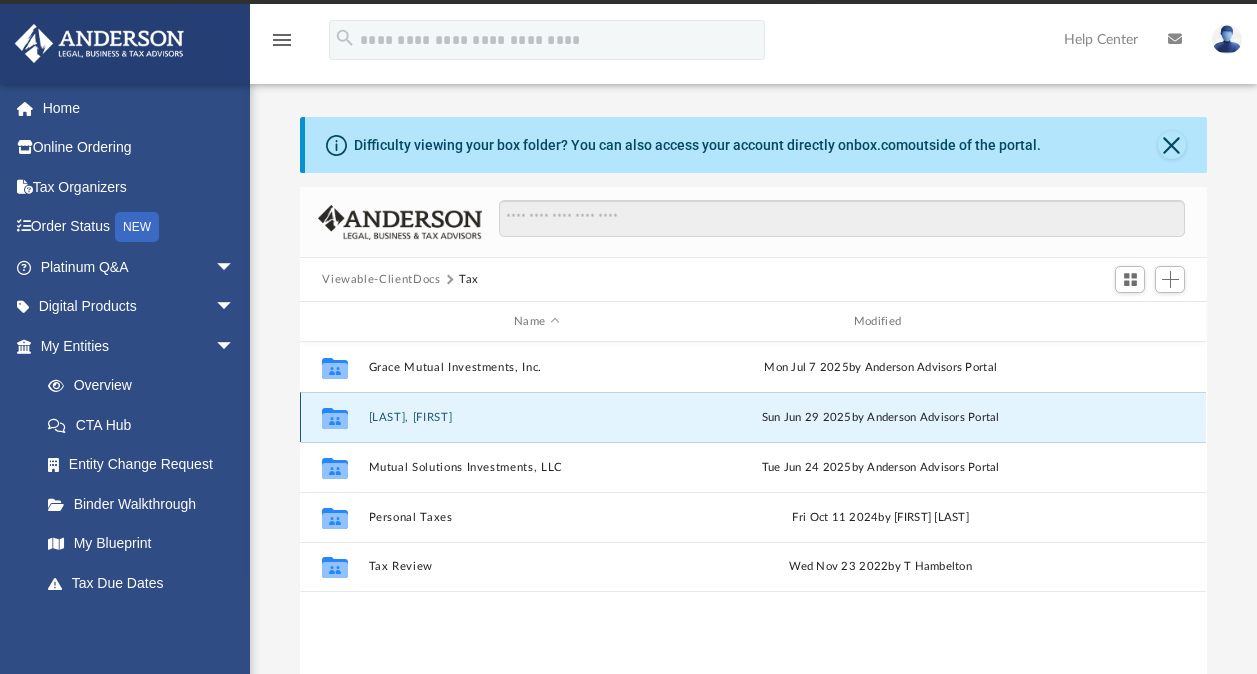 click on "[LAST], [FIRST]" at bounding box center (537, 417) 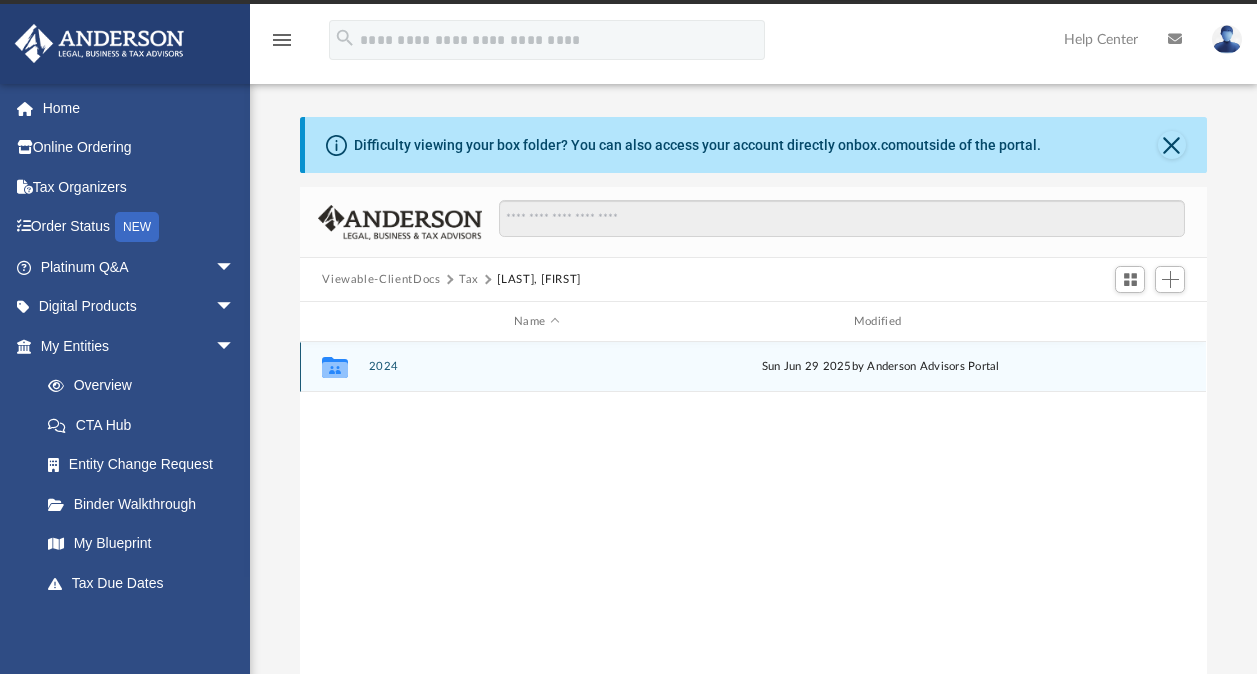 click on "2024" at bounding box center [537, 366] 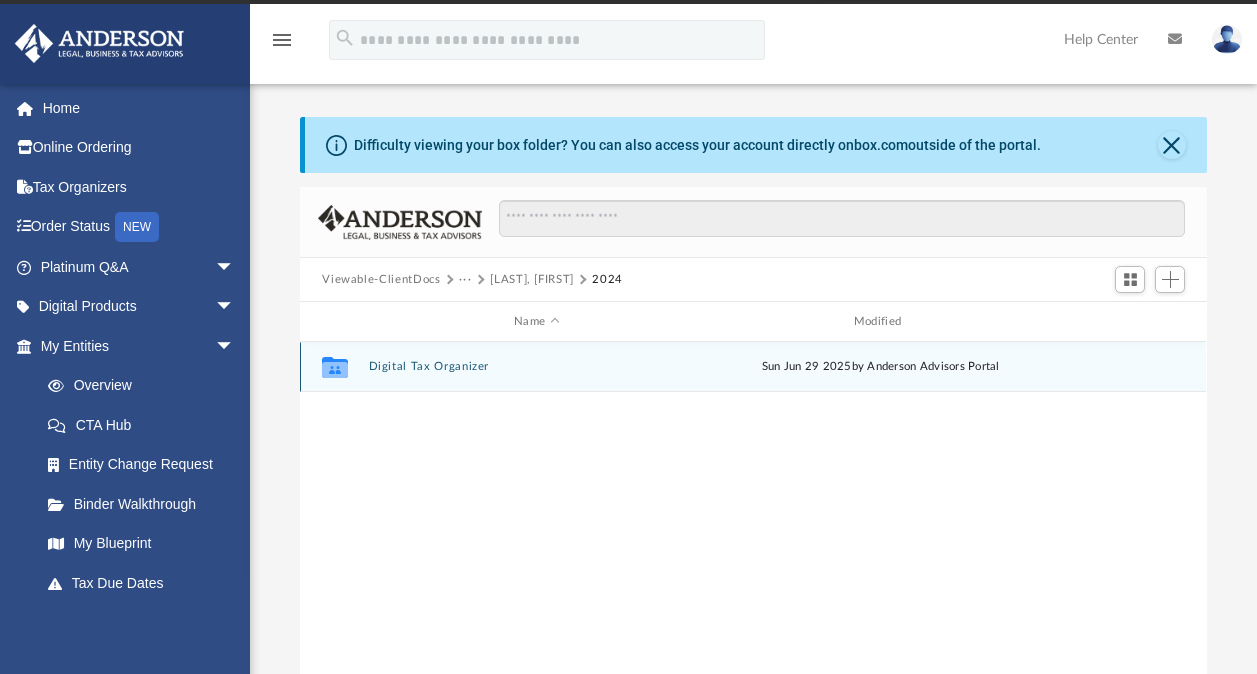 click on "Digital Tax Organizer" at bounding box center [537, 366] 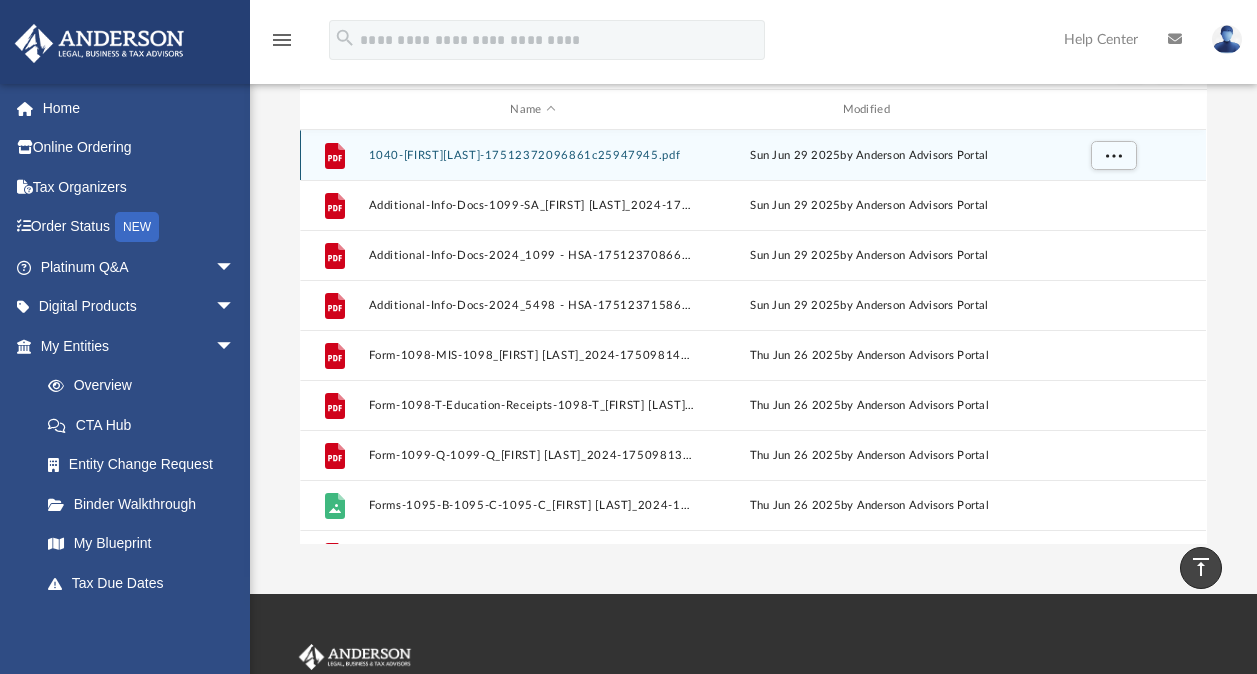 scroll, scrollTop: 0, scrollLeft: 0, axis: both 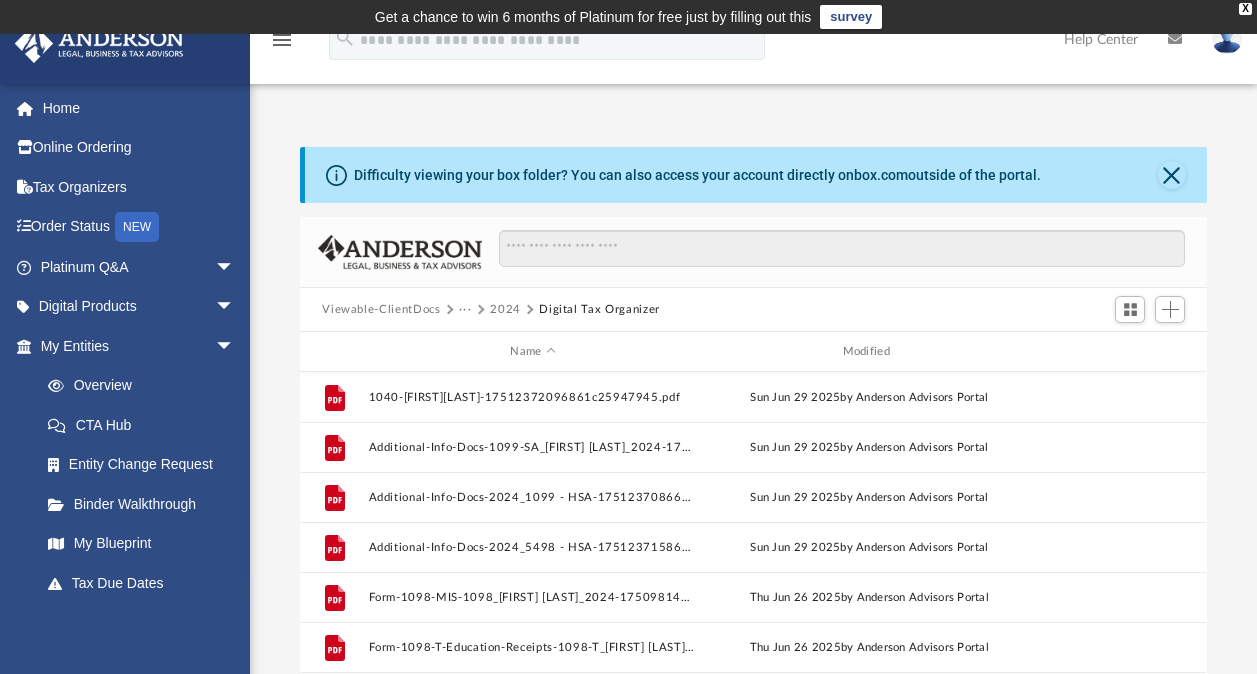 click on "2024" at bounding box center [505, 310] 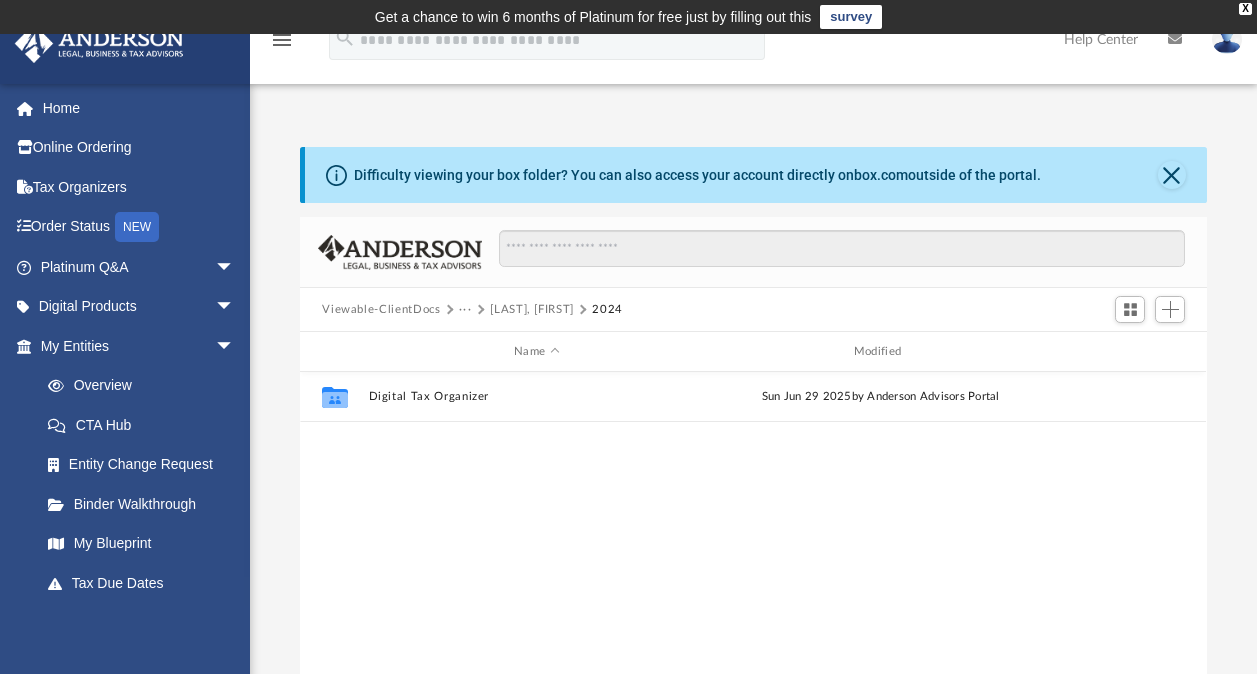 click on "[LAST], [FIRST]" at bounding box center [532, 310] 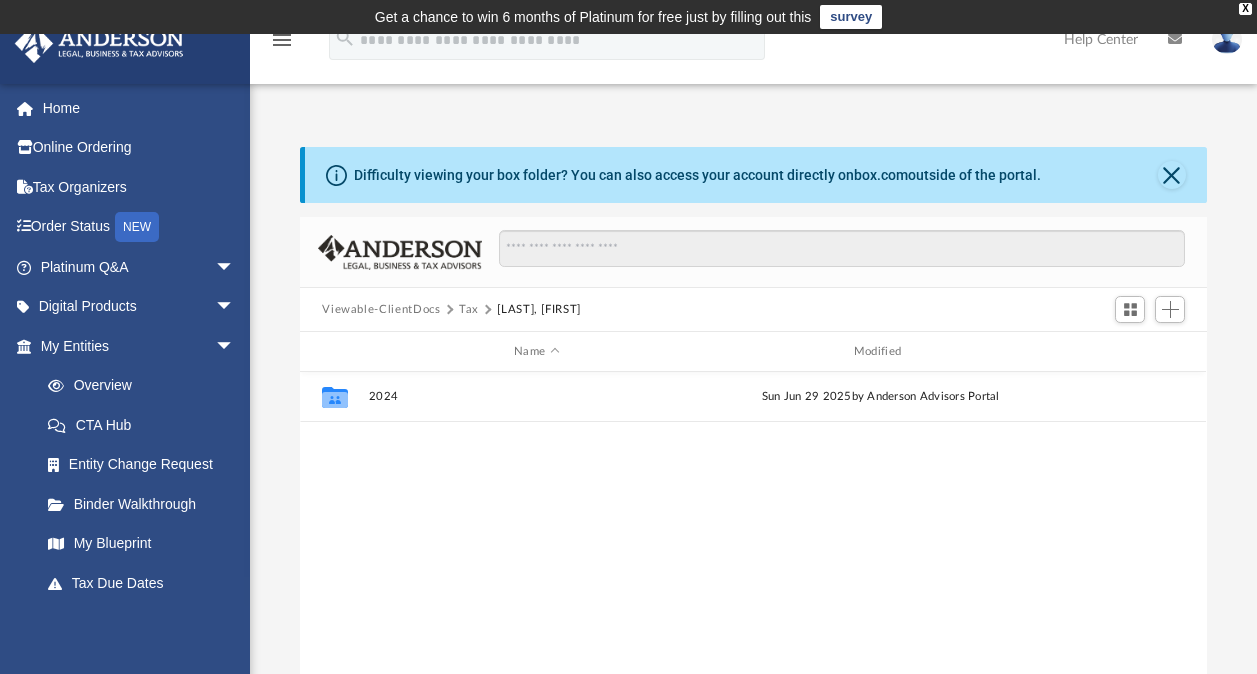 click on "Tax" at bounding box center (469, 310) 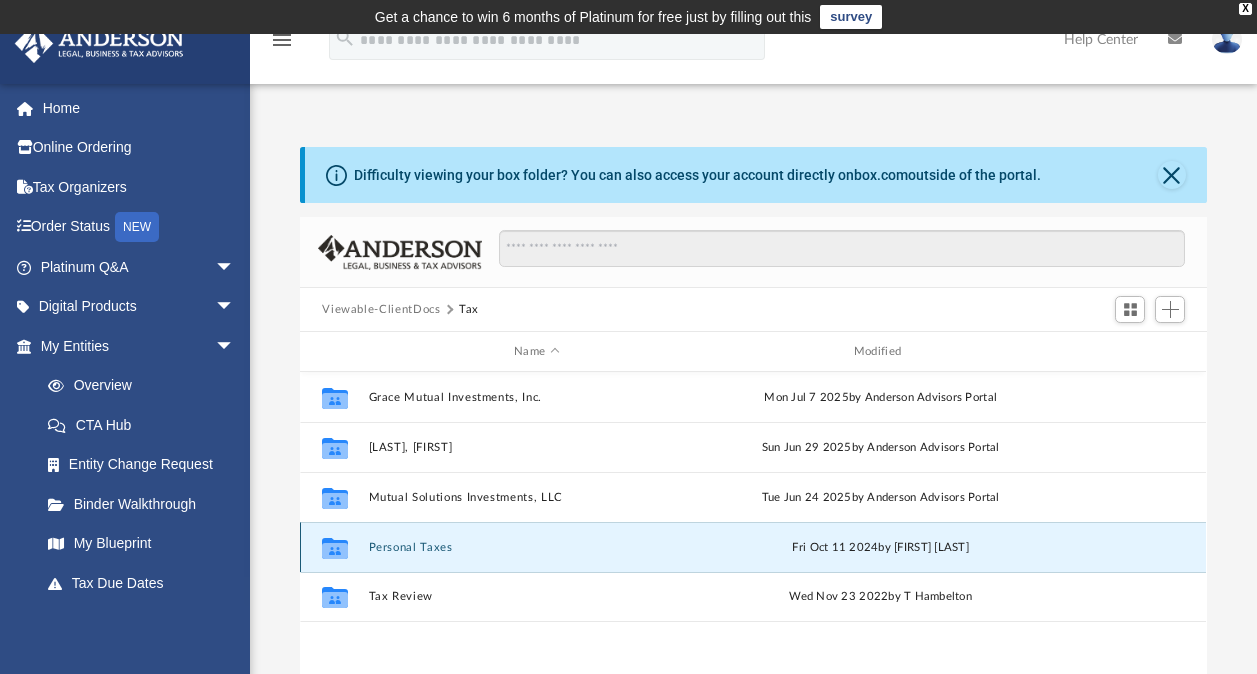 click on "Personal Taxes" at bounding box center (537, 547) 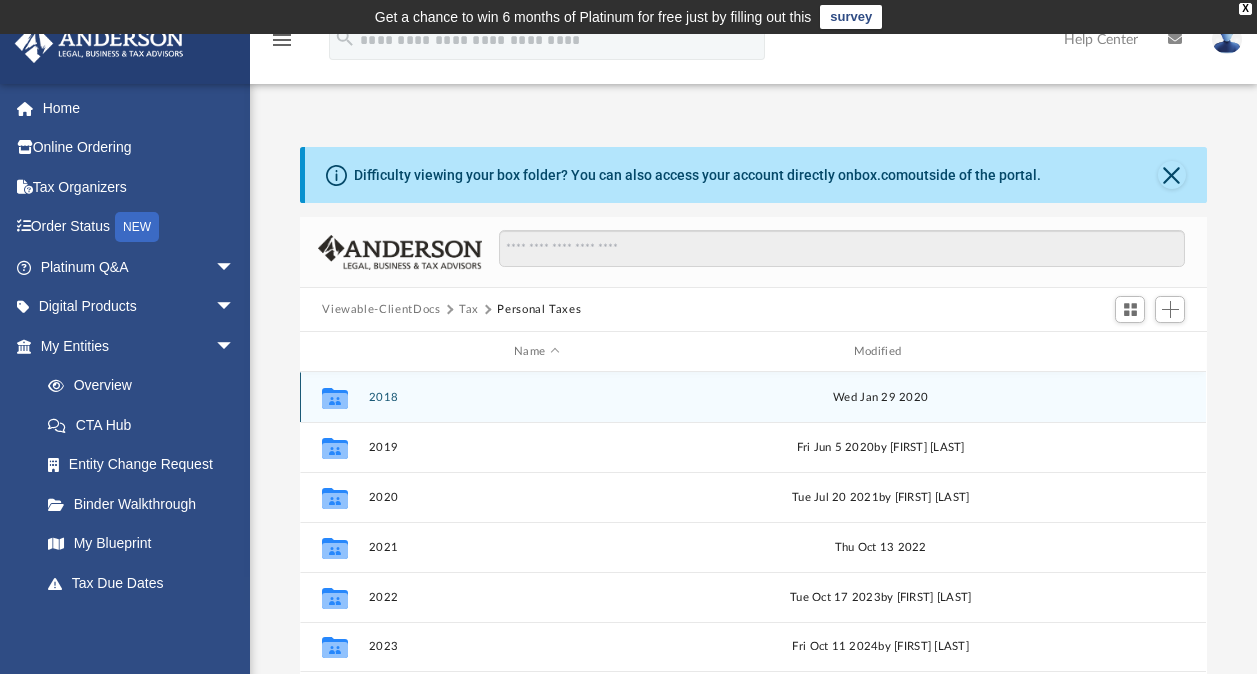 click on "2018" at bounding box center [537, 397] 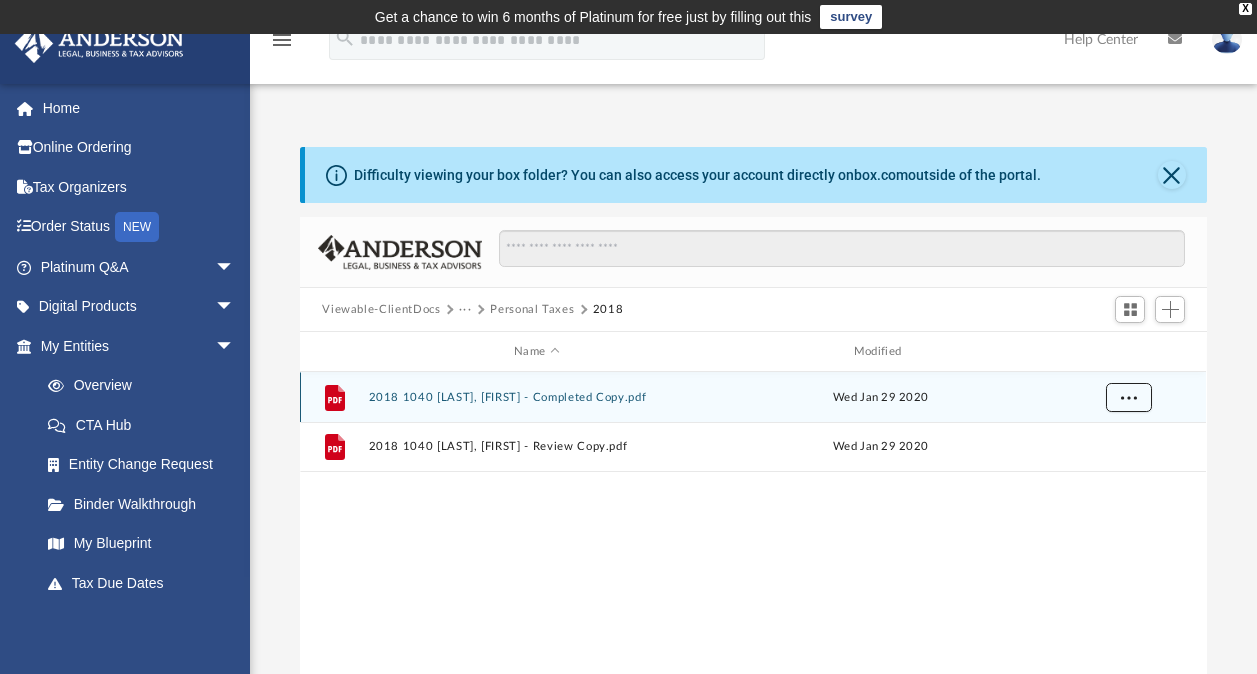 click at bounding box center [1129, 396] 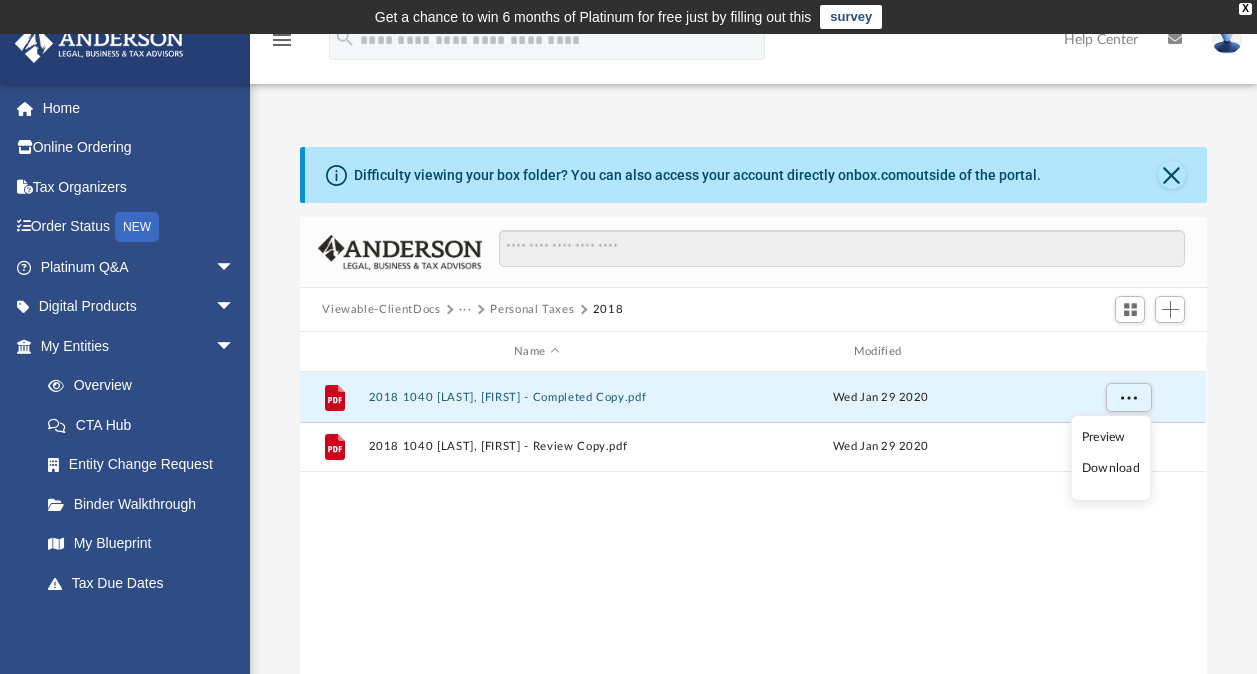 click on "Download" at bounding box center [1111, 468] 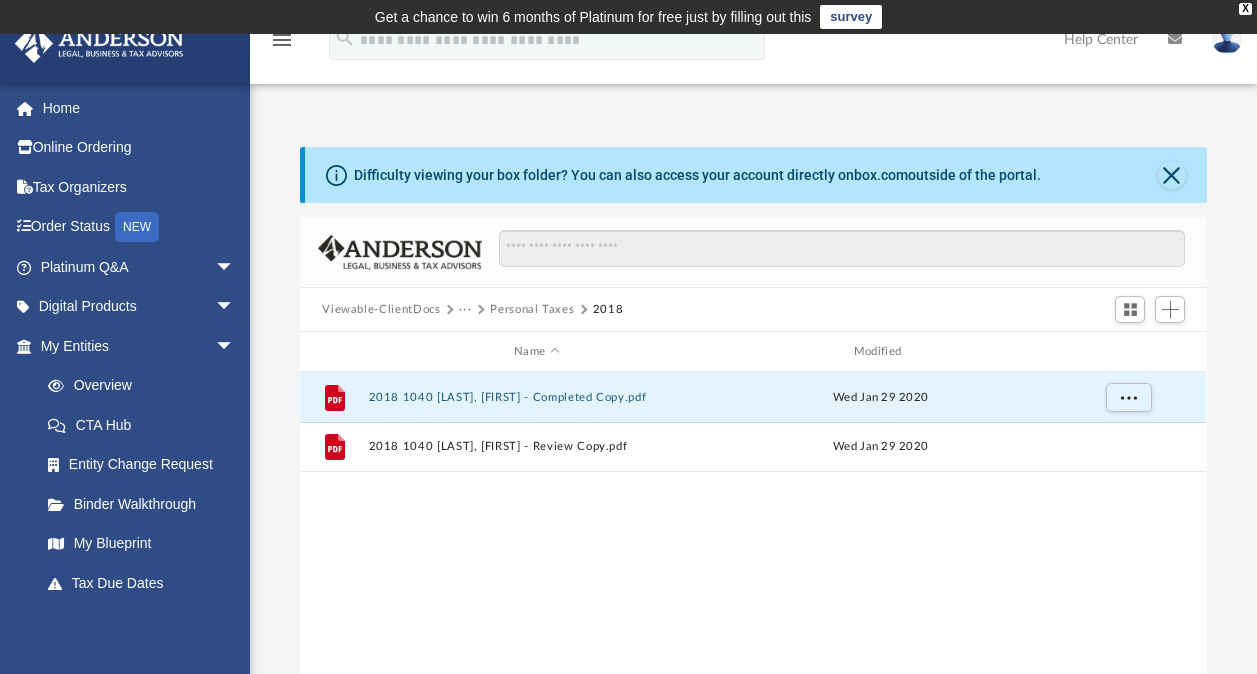 click on "Difficulty viewing your box folder? You can also access your account directly on  box.com  outside of the portal.  No Client Folder Found - Please contact   your team   for assistance.  Viewable-ClientDocs ··· Personal Taxes 2018 Name    Modified    File 2018 1040 [LAST], [FIRST] - Completed Copy.pdf Wed Jan 29 2020 File 2018 1040 [LAST], [FIRST] - Review Copy.pdf Wed Jan 29 2020 Complete ..." at bounding box center (753, 466) 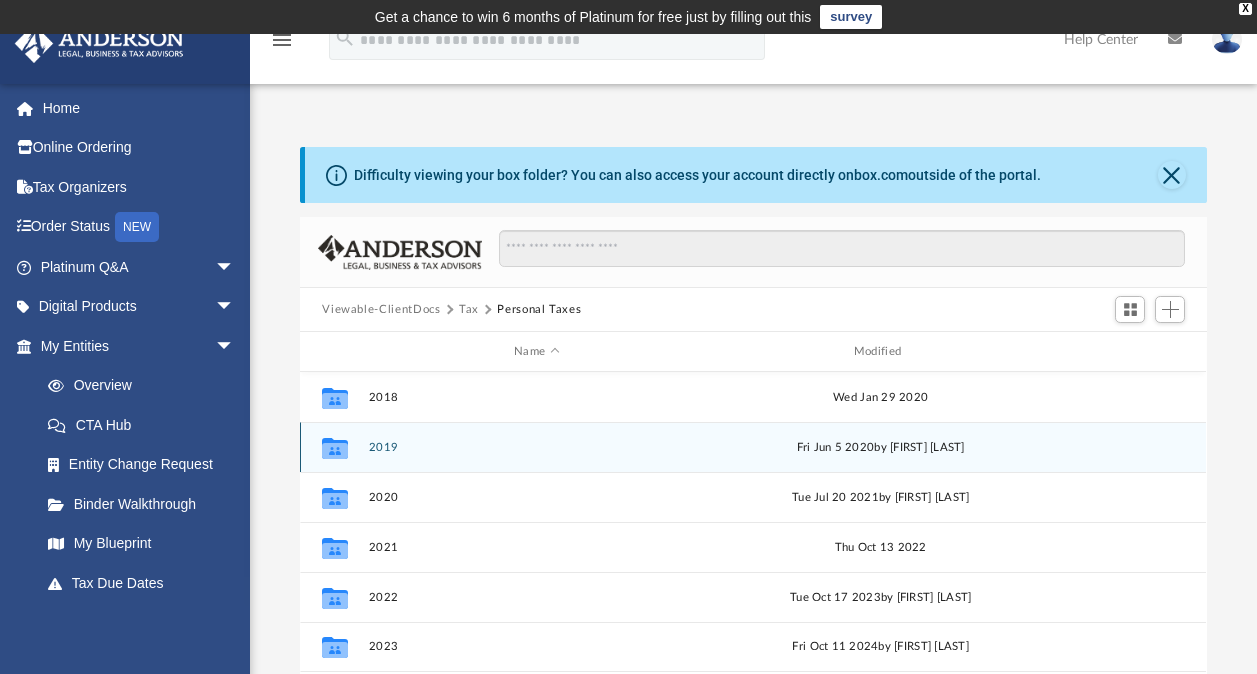 click on "2019" at bounding box center [537, 447] 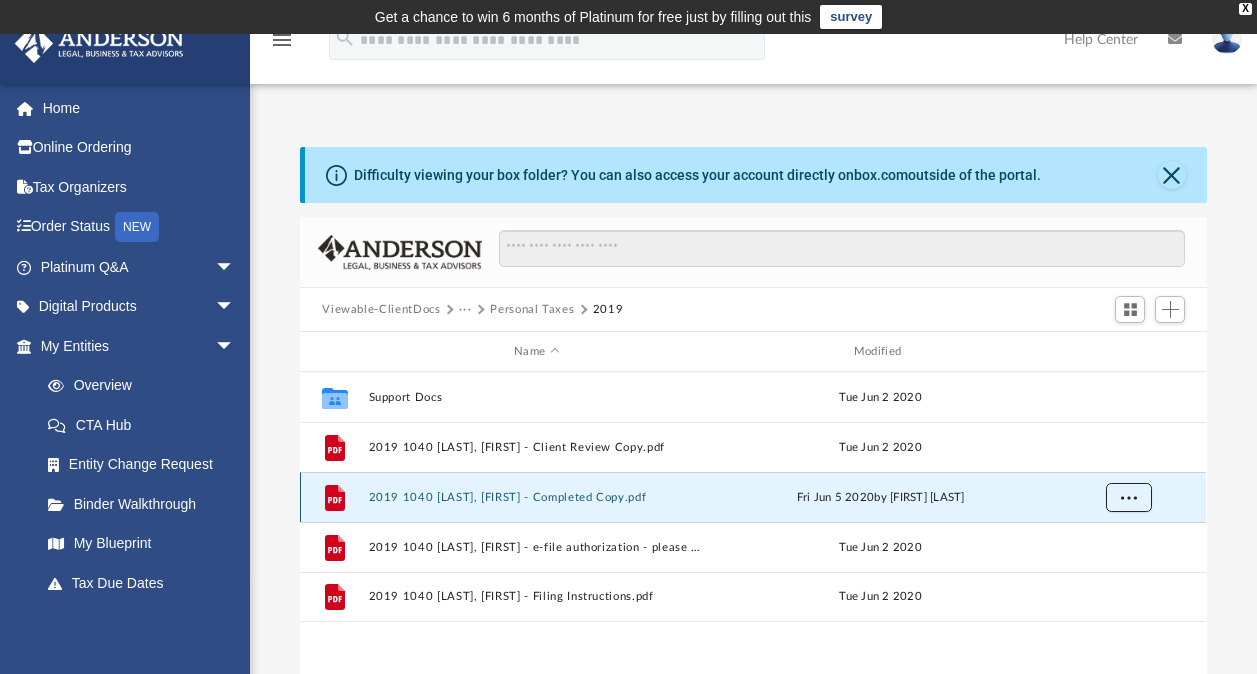 click at bounding box center [1129, 496] 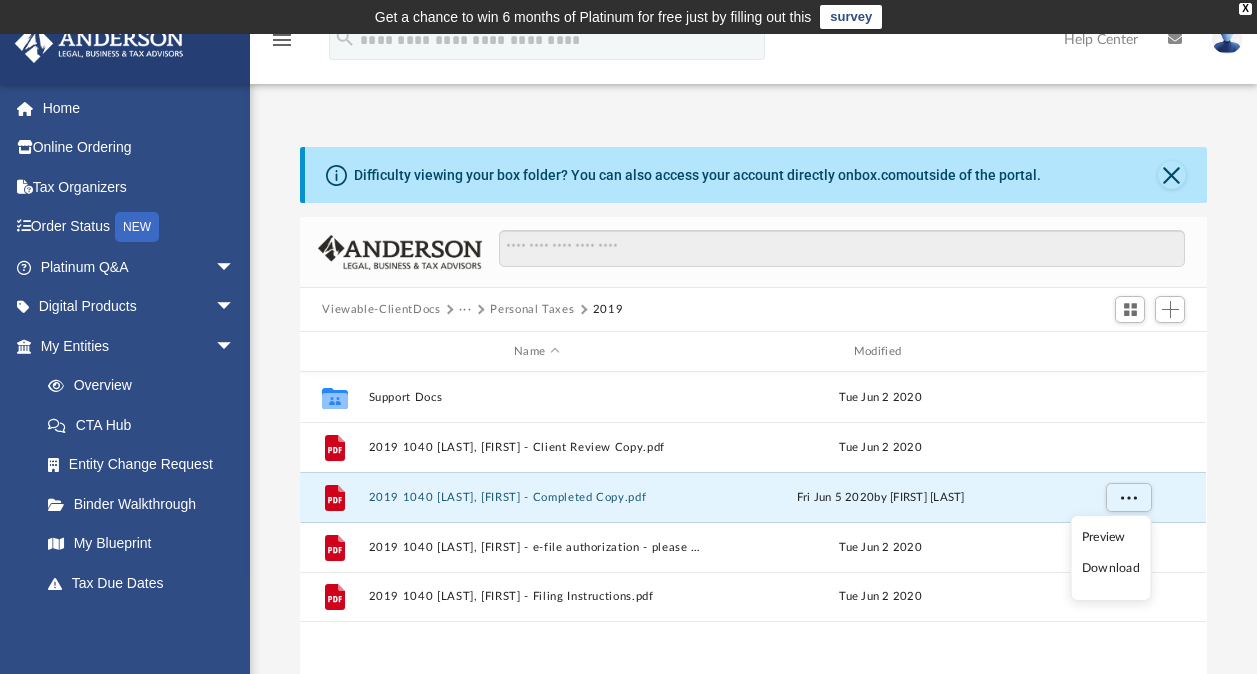 click on "Download" at bounding box center [1111, 568] 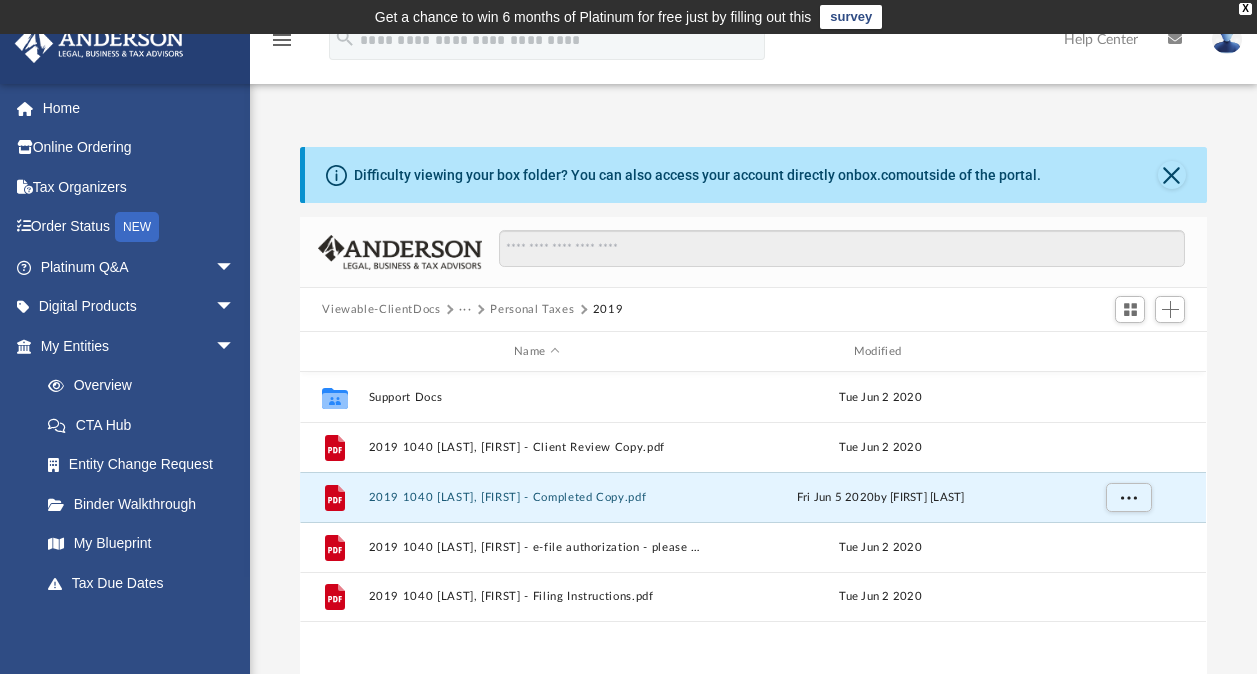click on "Difficulty viewing your box folder? You can also access your account directly on  box.com  outside of the portal.  No Client Folder Found - Please contact   your team   for assistance.  Viewable-ClientDocs ··· Personal Taxes 2019 Name    Modified    Collaborated Folder Support Docs Tue Jun 2 2020 File 2019 1040 [LAST], [FIRST] - Client Review Copy.pdf Tue Jun 2 2020 File 2019 1040 [LAST], [FIRST] - Completed Copy.pdf Fri Jun 5 2020  by [FIRST] [LAST] File 2019 1040 [LAST], [FIRST] - e-file authorization - please sign.pdf Tue Jun 2 2020 File 2019 1040 [LAST], [FIRST] - Filing Instructions.pdf Tue Jun 2 2020 Complete ..." at bounding box center [753, 466] 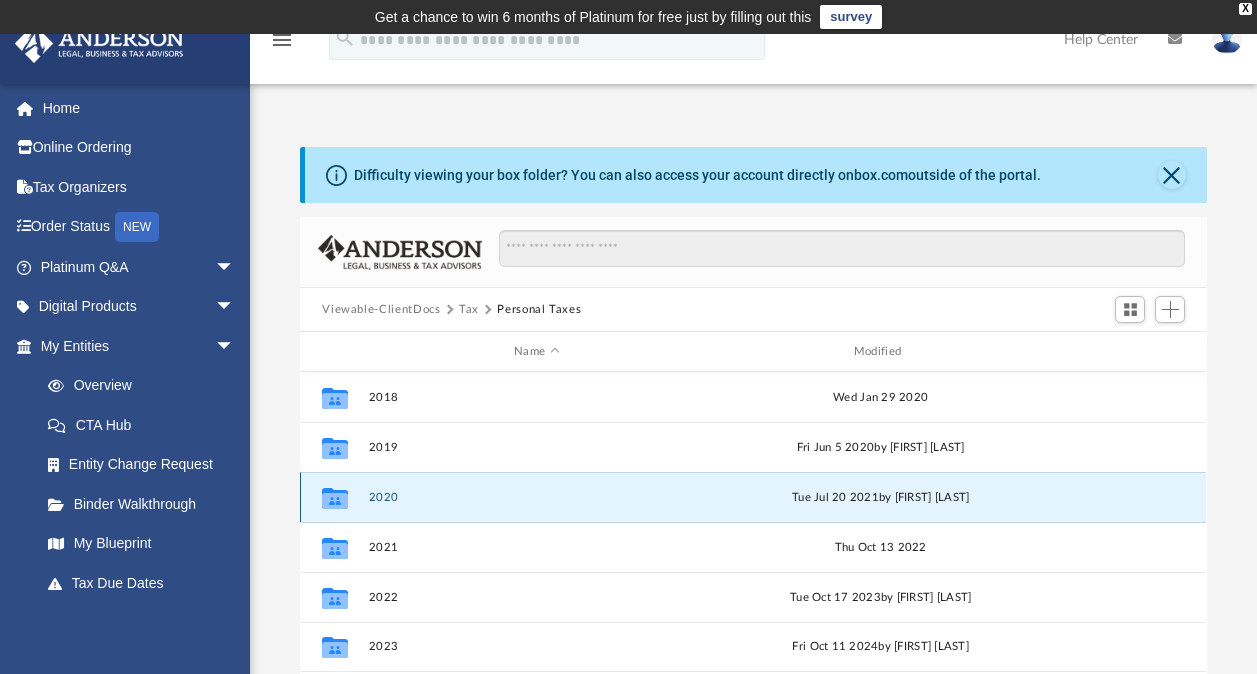 click on "2020" at bounding box center (537, 497) 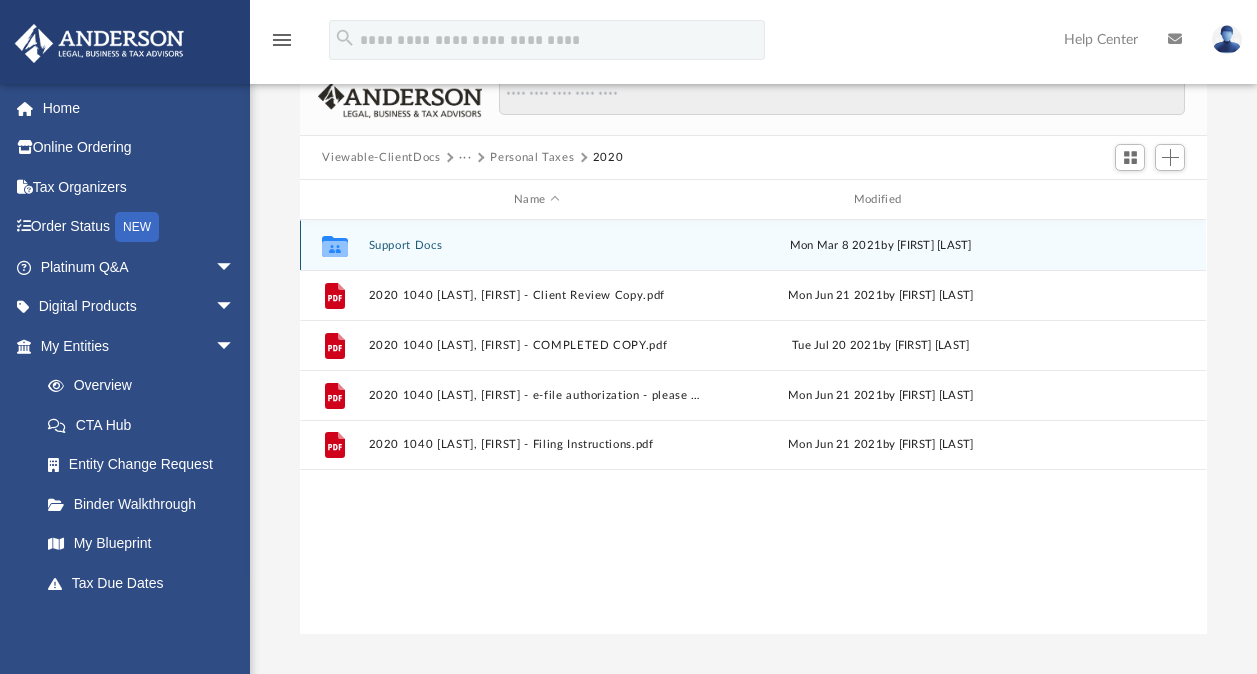 scroll, scrollTop: 153, scrollLeft: 0, axis: vertical 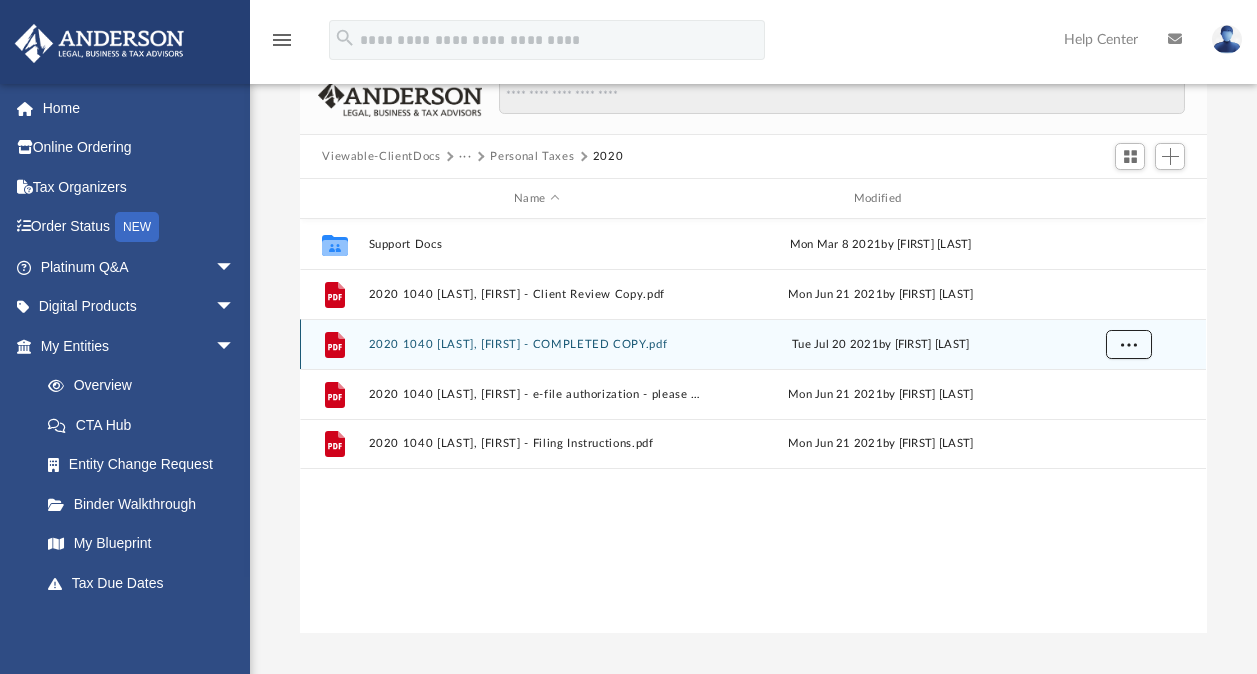 click at bounding box center (1129, 343) 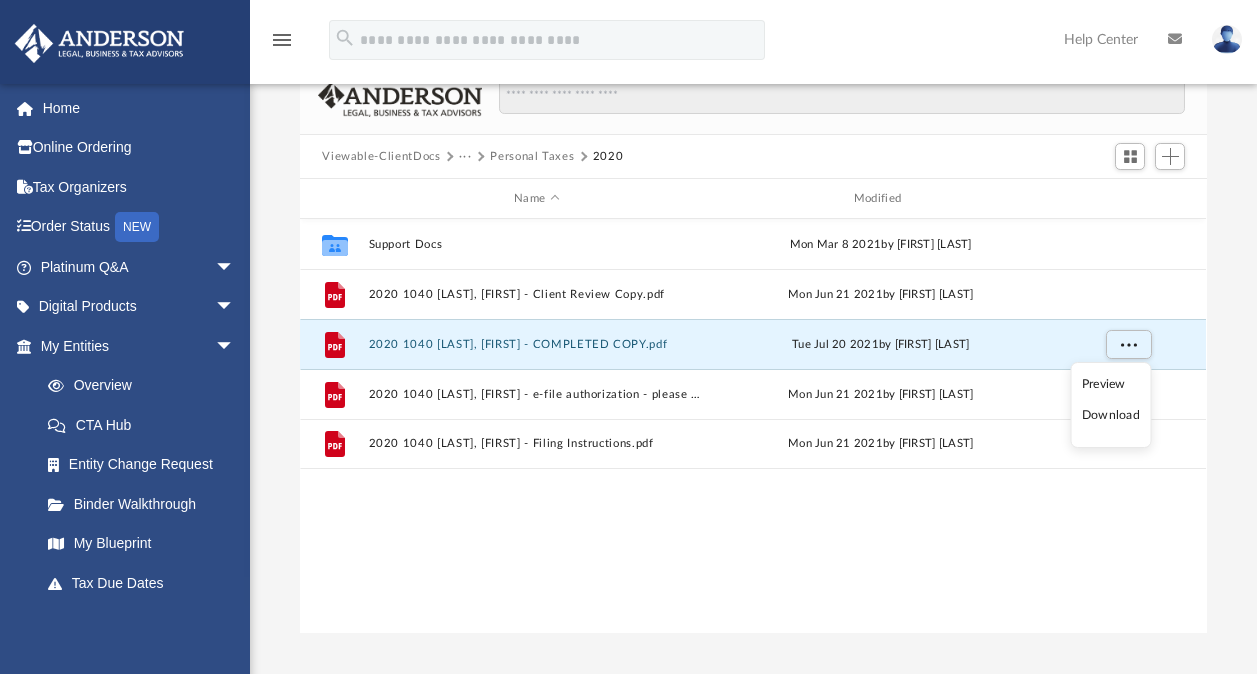click on "Download" at bounding box center (1111, 415) 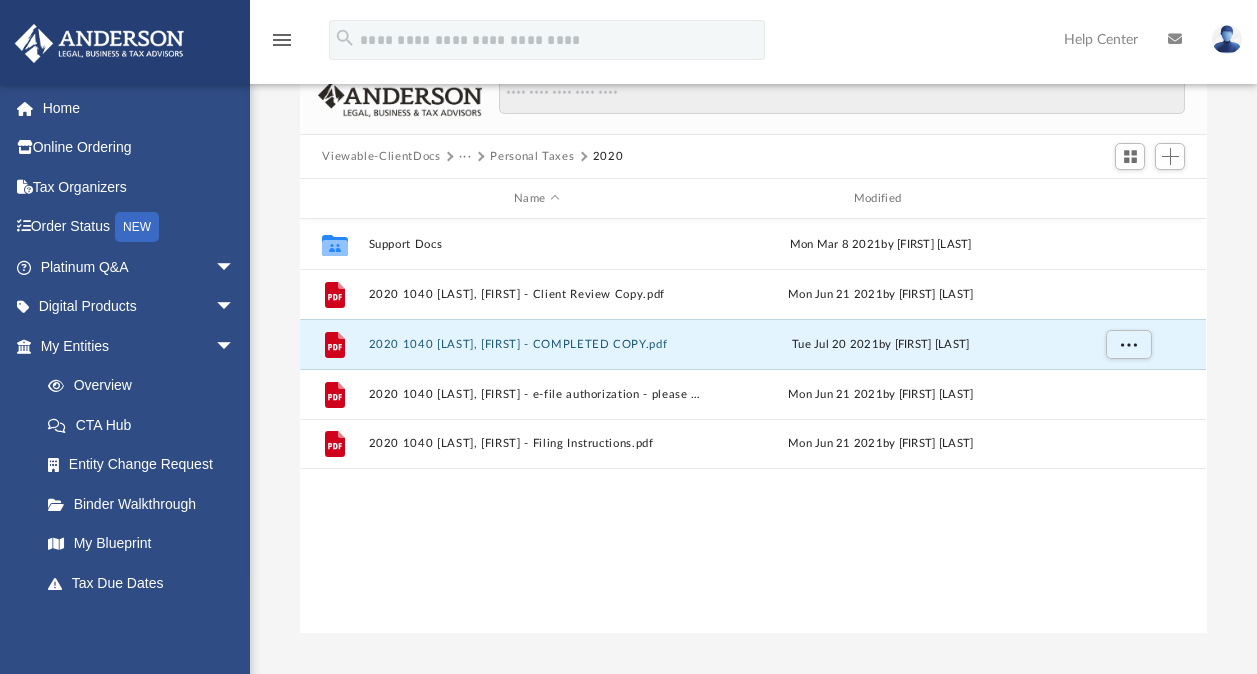 click on "Difficulty viewing your box folder? You can also access your account directly on  box.com  outside of the portal.  No Client Folder Found - Please contact   your team   for assistance.  Viewable-ClientDocs ··· Personal Taxes 2020 Name    Modified    Collaborated Folder Support Docs Mon Mar 8 2021  by [FIRST] [LAST] File 2020 1040 [LAST], [FIRST] - Client Review Copy.pdf Mon Jun 21 2021  by [FIRST] [LAST] File 2020 1040 [LAST], [FIRST] - COMPLETED COPY.pdf Tue Jul 20 2021  by [FIRST] [LAST] File 2020 1040 [LAST], [FIRST] - e-file authorization - please sign.pdf Mon Jun 21 2021  by [FIRST] [LAST] File 2020 1040 [LAST], [FIRST] - Filing Instructions.pdf Mon Jun 21 2021  by [FIRST] [LAST] Complete ..." at bounding box center (753, 313) 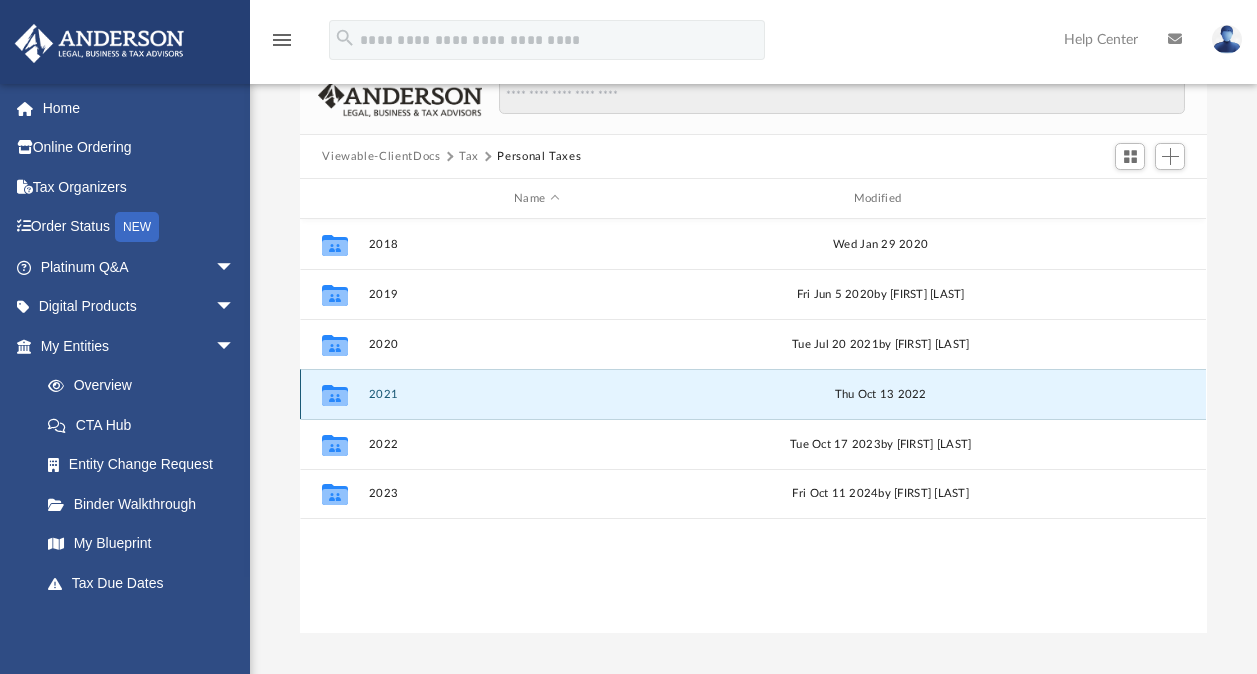 click on "2021" at bounding box center [537, 394] 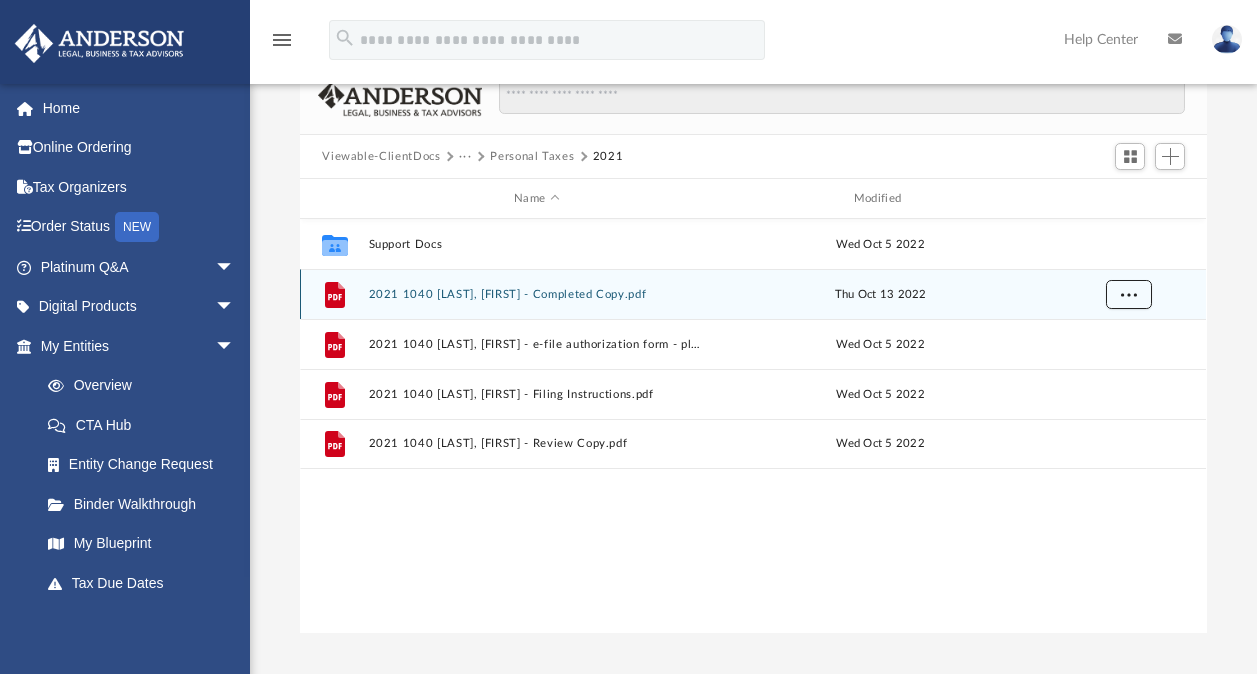 click at bounding box center [1129, 293] 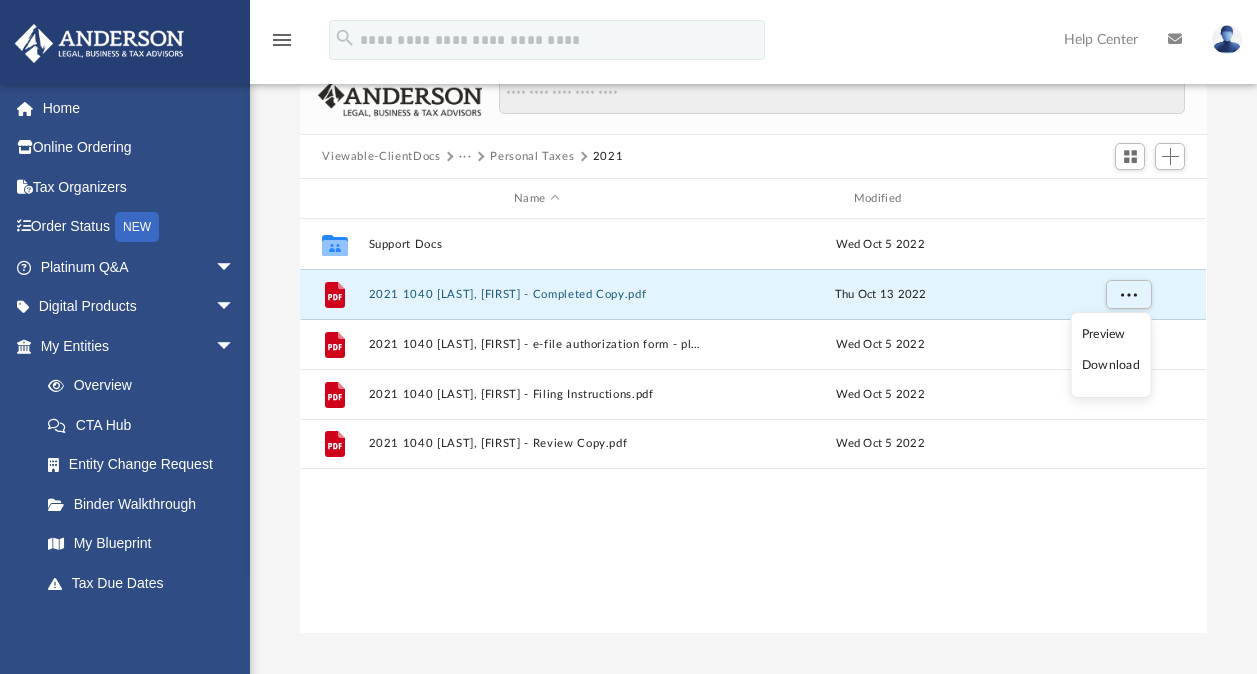 click on "Download" at bounding box center (1111, 365) 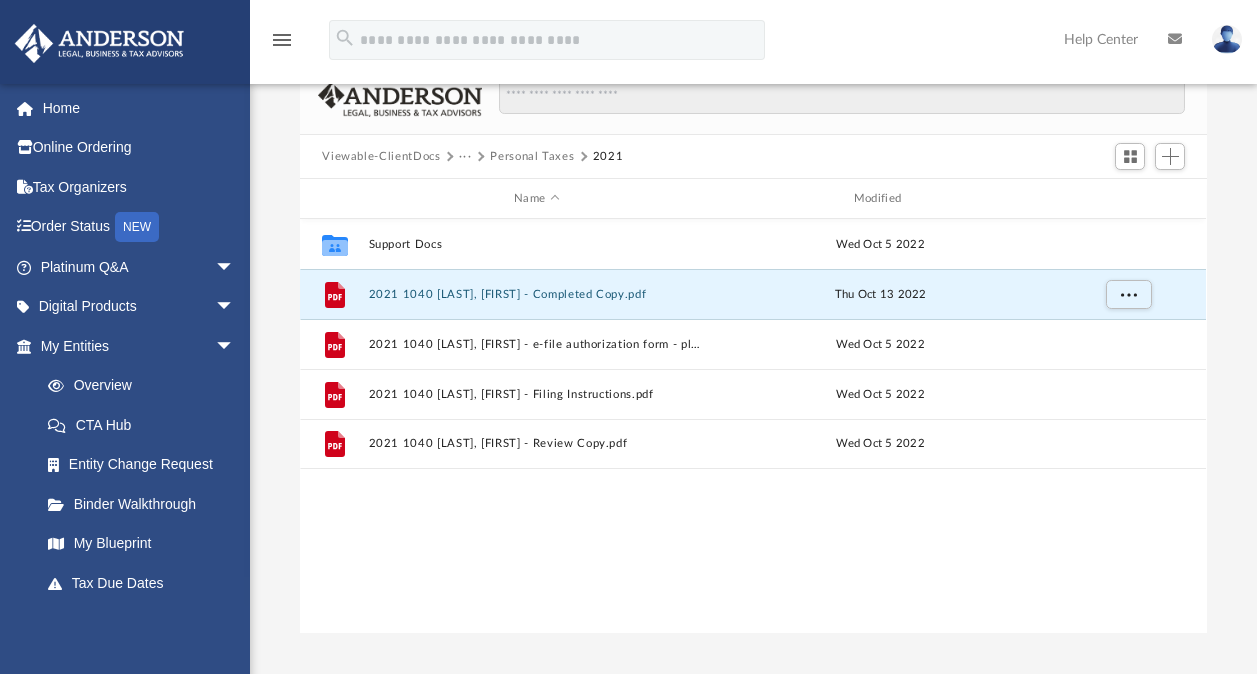 click on "Difficulty viewing your box folder? You can also access your account directly on  box.com  outside of the portal.  No Client Folder Found - Please contact   your team   for assistance.  Viewable-ClientDocs ··· Personal Taxes 2021 Name    Modified    Collaborated Folder Support Docs Wed Oct 5 2022 File 2021 1040 [LAST], [FIRST] - Completed Copy.pdf Wed Oct 5 2022 File 2021 1040 [LAST], [FIRST] - e-file authorization form - please sign.pdf Wed Oct 5 2022 File 2021 1040 [LAST], [FIRST] - Filing Instructions.pdf Wed Oct 5 2022 File 2021 1040 [LAST], [FIRST] - Review Copy.pdf Wed Oct 5 2022 Complete ..." at bounding box center [753, 313] 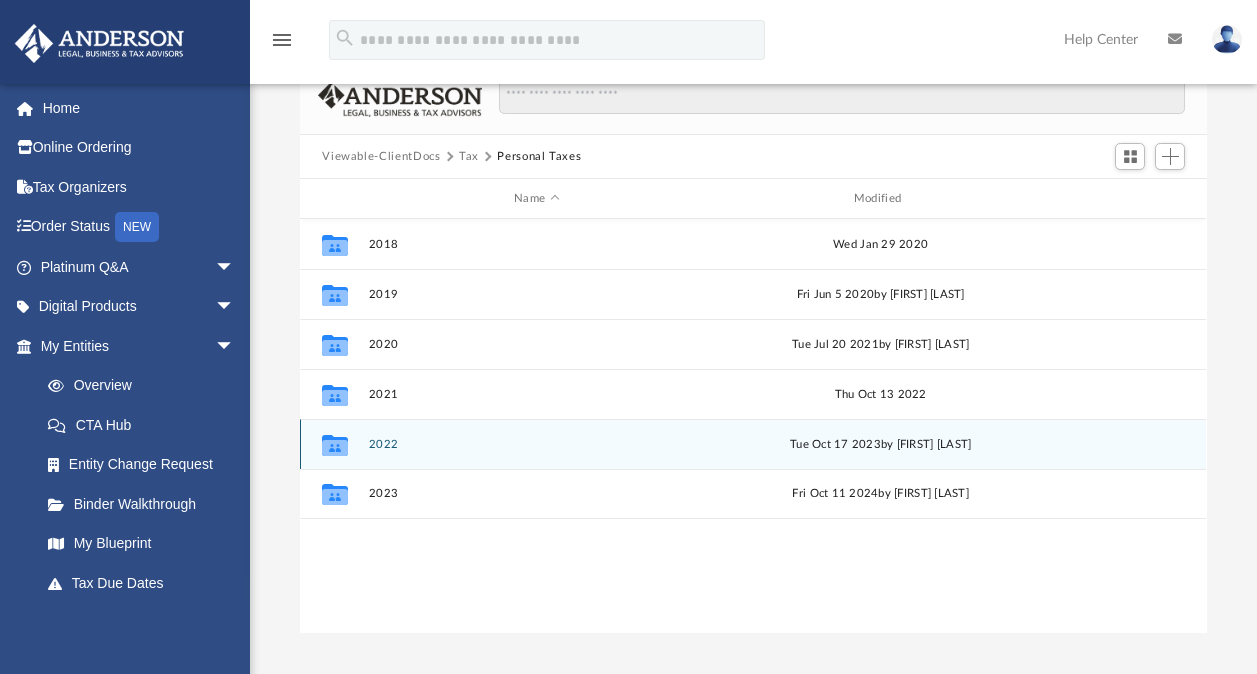 click on "2022" at bounding box center [537, 444] 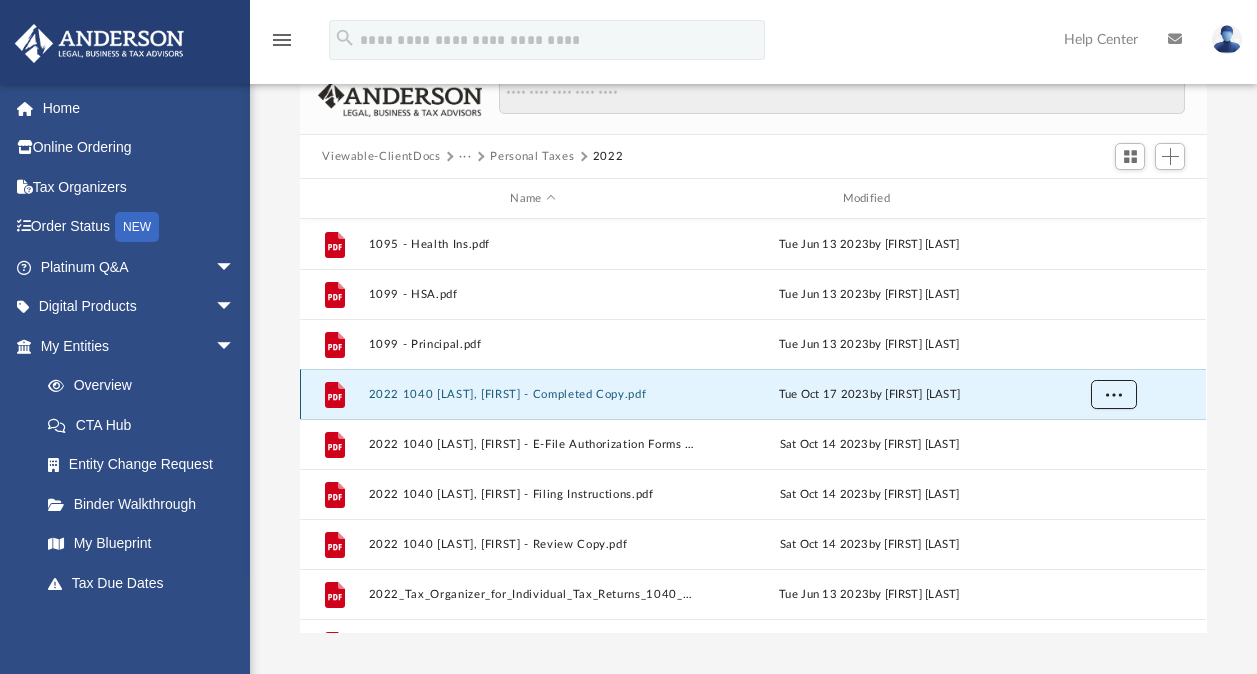 click at bounding box center [1114, 393] 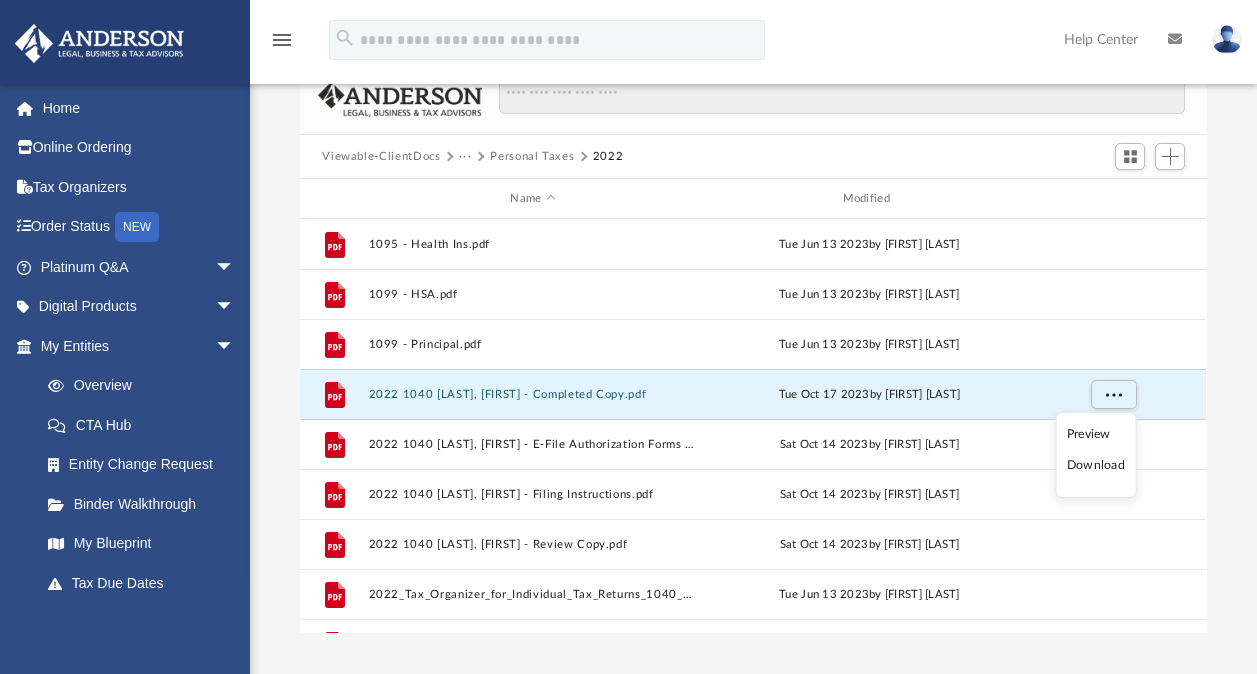 click on "Download" at bounding box center [1096, 465] 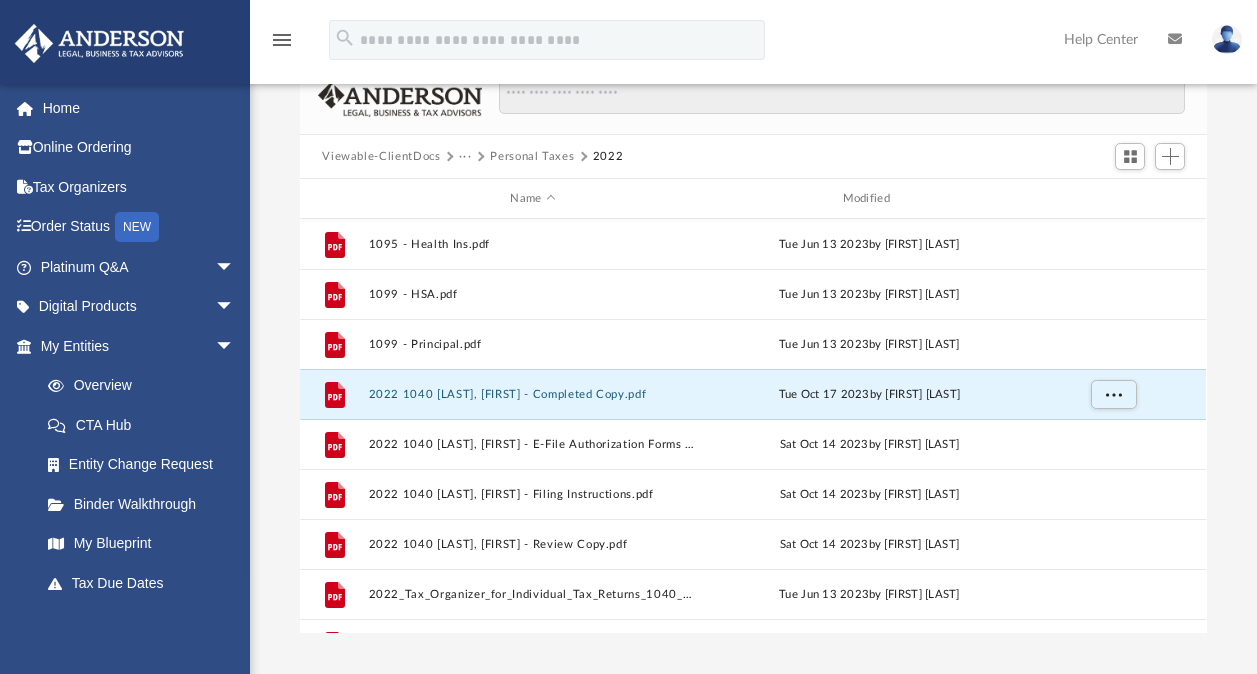 click on "Difficulty viewing your box folder? You can also access your account directly on  box.com  outside of the portal.  No Client Folder Found - Please contact   your team   for assistance.  Viewable-ClientDocs ··· Personal Taxes 2022 Name    Modified    File 1095 - Health Ins.pdf Tue Jun 13 2023  by [FIRST] [LAST] File 1099 - HSA.pdf Tue Jun 13 2023  by [FIRST] [LAST] File 1099 - Principal.pdf Tue Jun 13 2023  by [FIRST] [LAST] File 2022 1040 [LAST], [FIRST] - Completed Copy.pdf Tue Oct 17 2023  by [FIRST] [LAST] File 2022 1040 [LAST], [FIRST] - E-File Authorization Forms - Please Sign.pdf Sat Oct 14 2023  by [FIRST] [LAST] File 2022 1040 [LAST], [FIRST] - Filing Instructions.pdf Sat Oct 14 2023  by [FIRST] [LAST] File 2022 1040 [LAST], [FIRST] - Review Copy.pdf Sat Oct 14 2023  by [FIRST] [LAST] File 2022_Tax_Organizer_for_Individual_Tax_Returns_1040_Returns.pdf Tue Jun 13 2023  by [FIRST] [LAST] File 2022_W2.pdf Tue Jun 13 2023  by [FIRST] [LAST] File 5498 - HSA.pdf Tue Jun 13 2023  by [FIRST] [LAST] Complete ..." at bounding box center (753, 313) 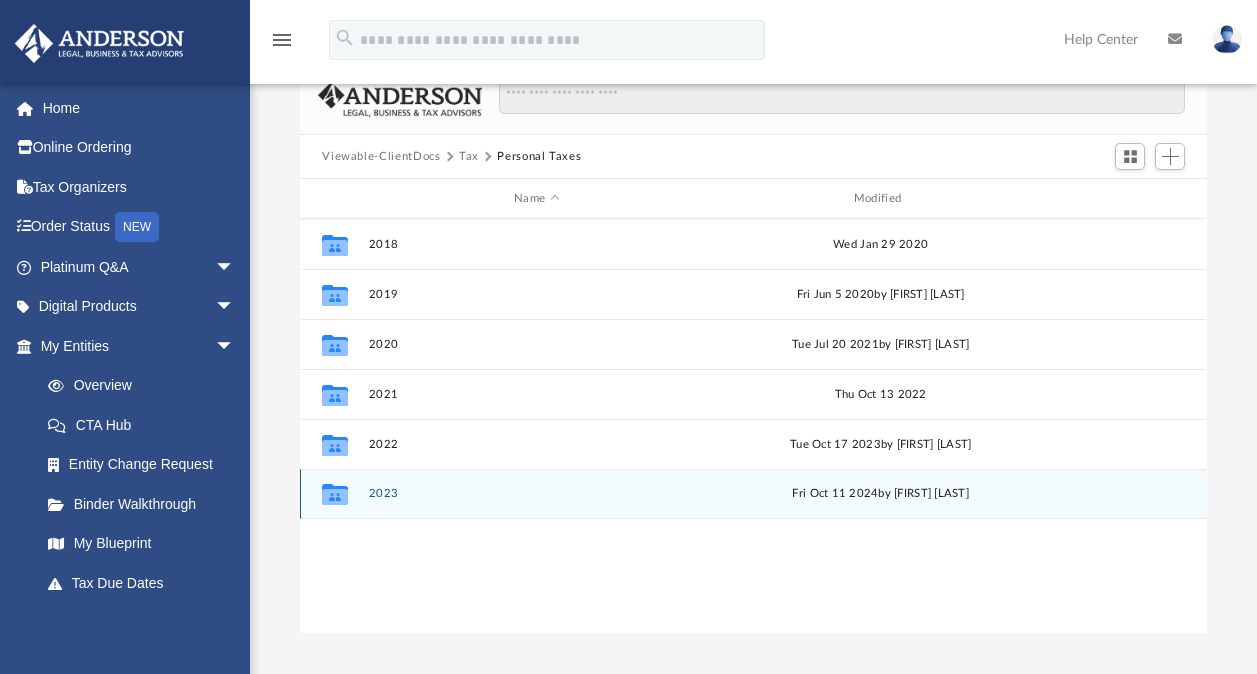 click on "2023" at bounding box center [537, 493] 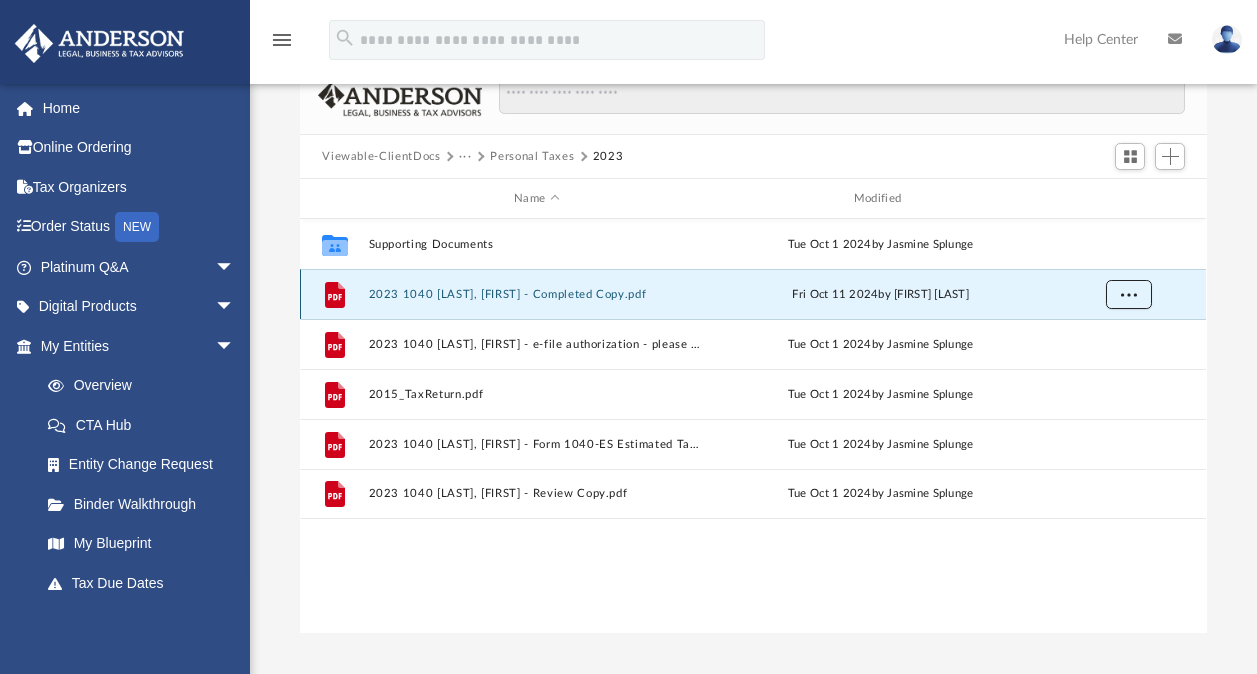 click at bounding box center [1129, 293] 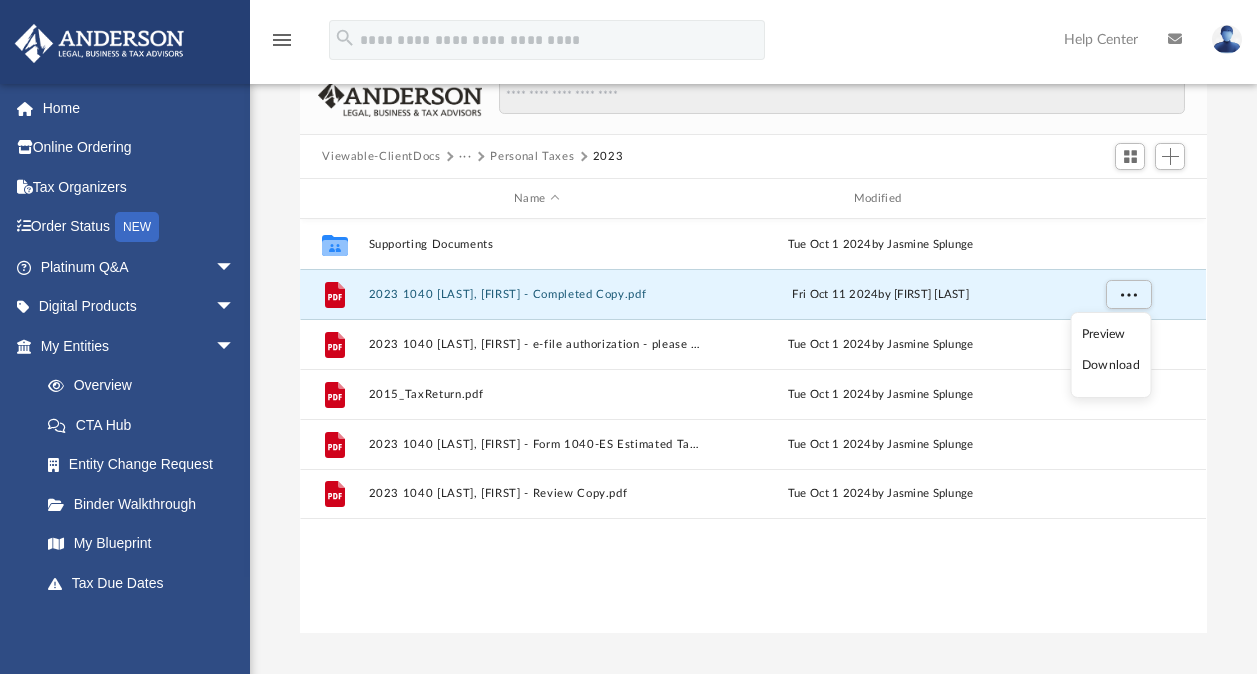 click on "Download" at bounding box center [1111, 365] 